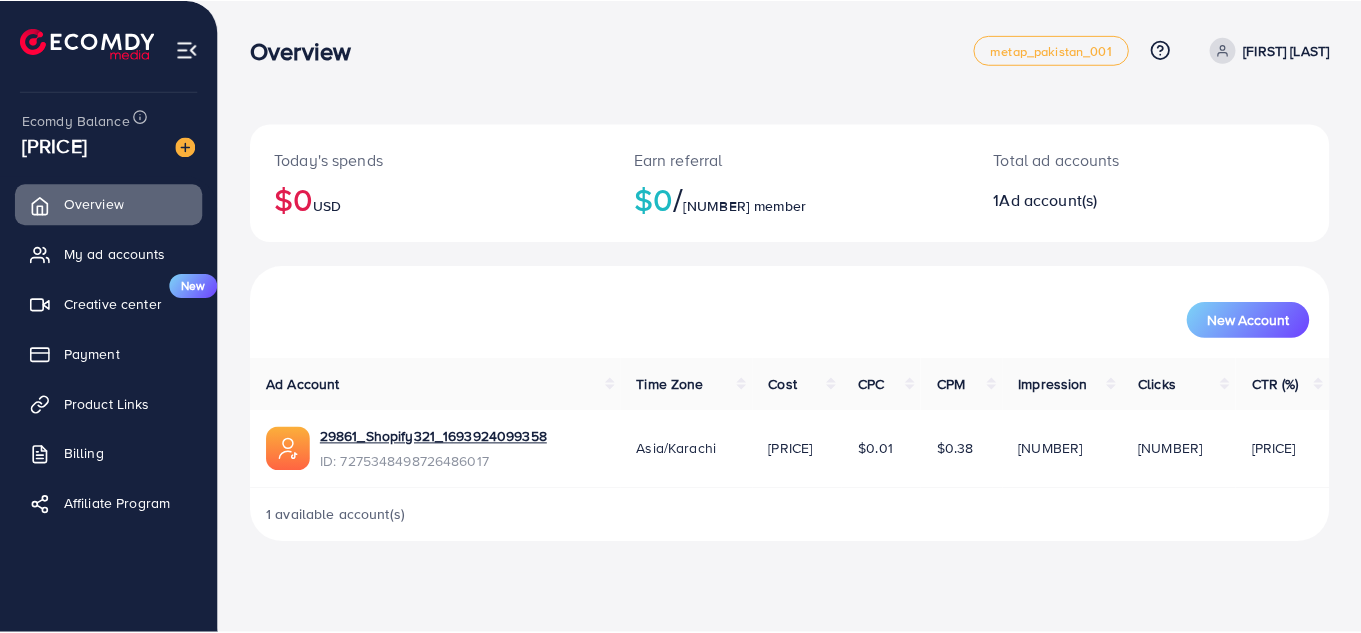 scroll, scrollTop: 0, scrollLeft: 0, axis: both 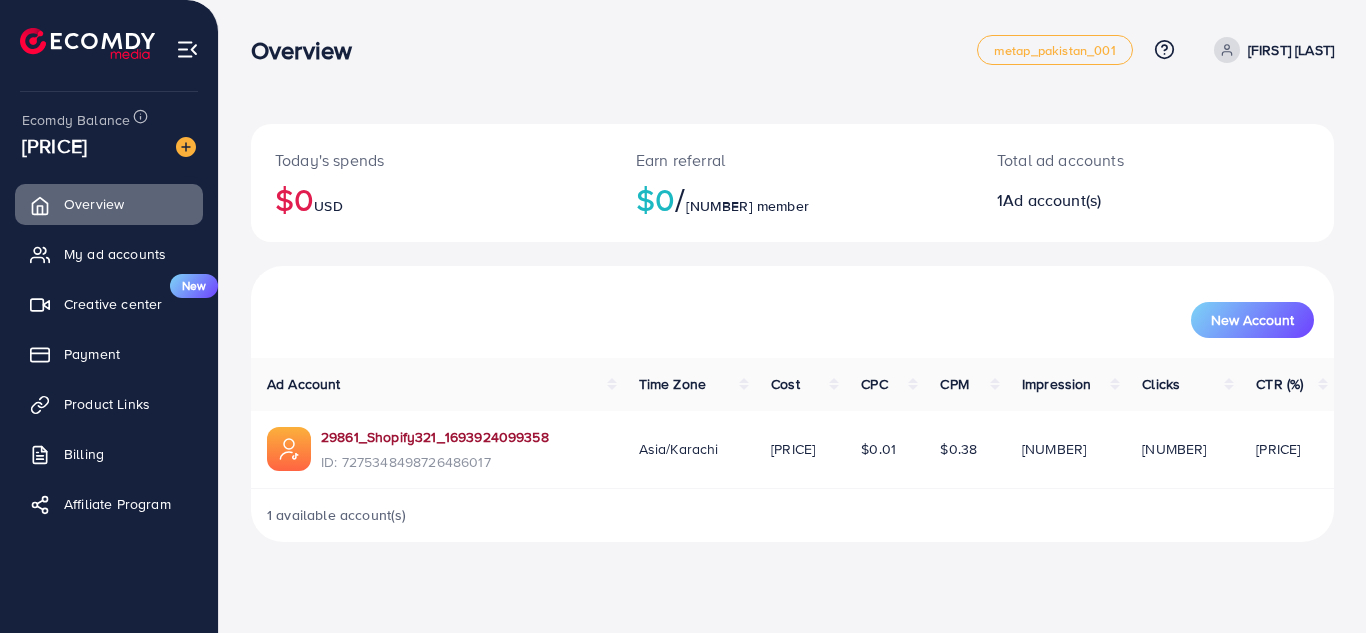 click on "29861_Shopify321_1693924099358" at bounding box center (435, 437) 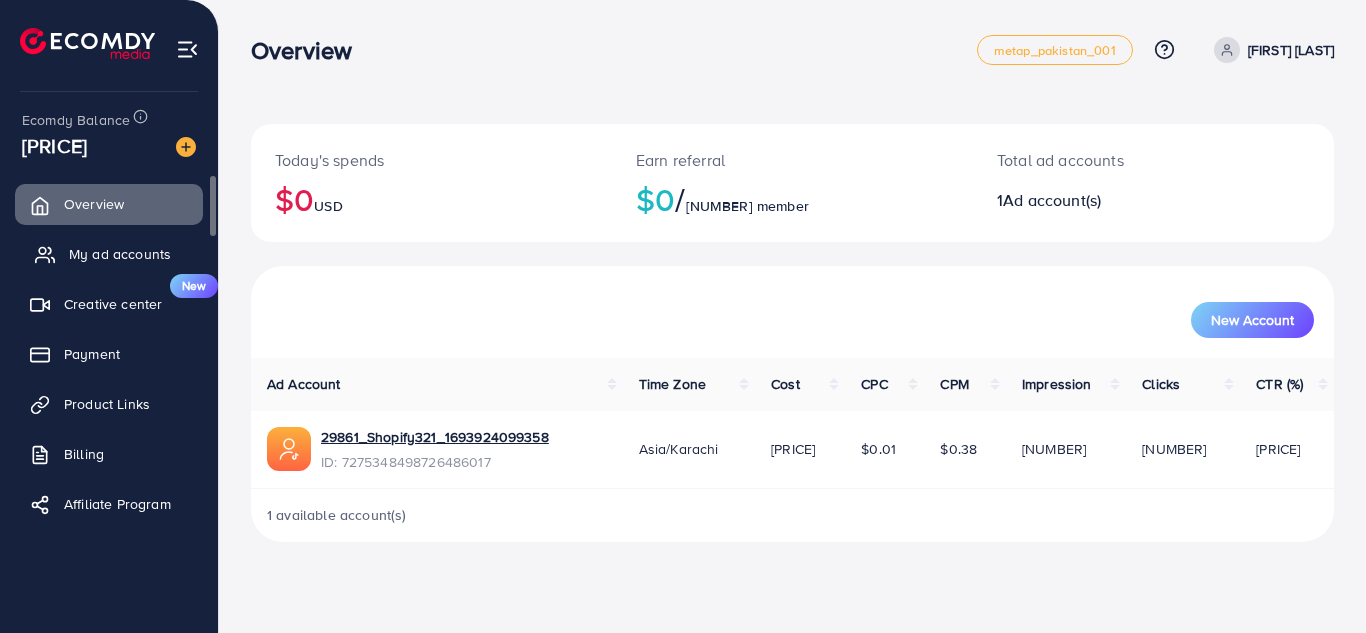 click on "My ad accounts" at bounding box center [120, 254] 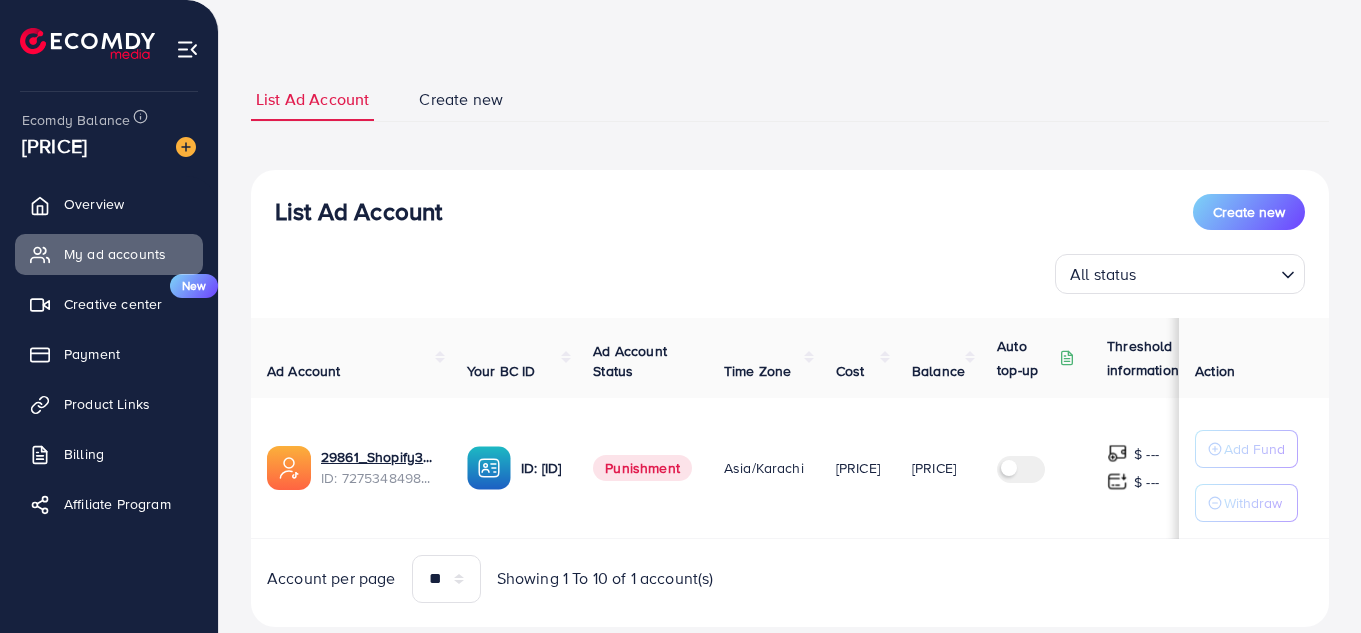 scroll, scrollTop: 125, scrollLeft: 0, axis: vertical 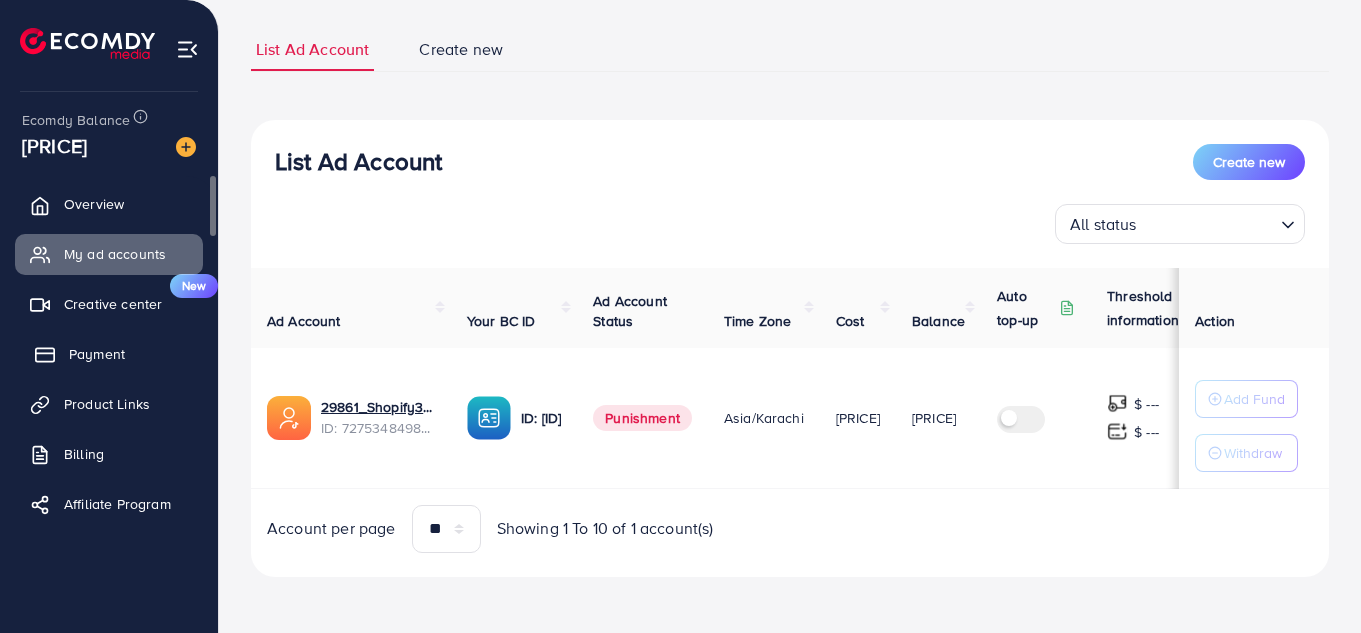click on "Payment" at bounding box center [109, 354] 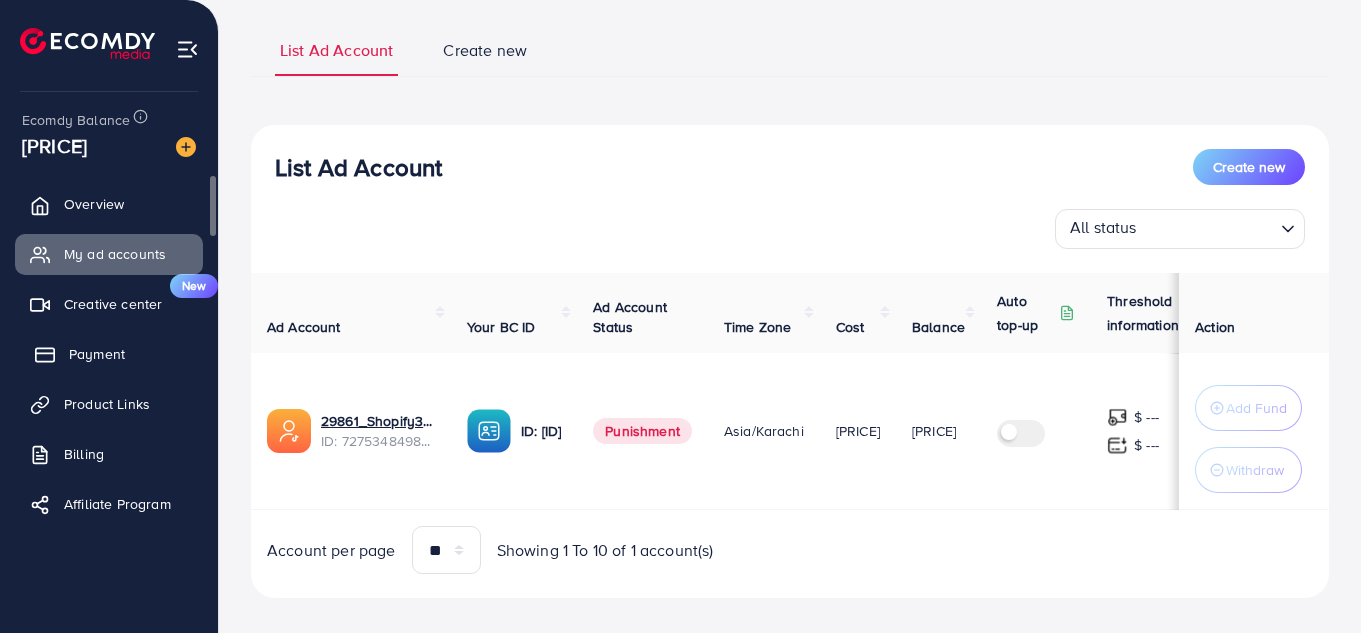 scroll, scrollTop: 0, scrollLeft: 0, axis: both 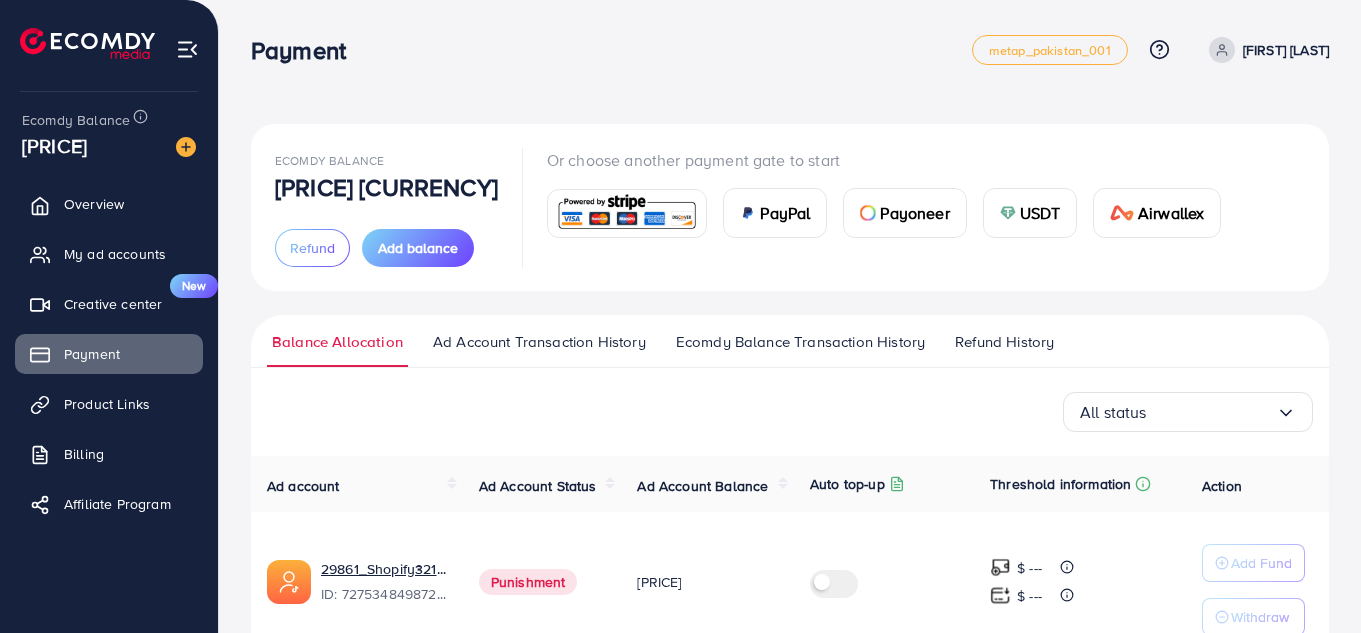 click at bounding box center [627, 213] 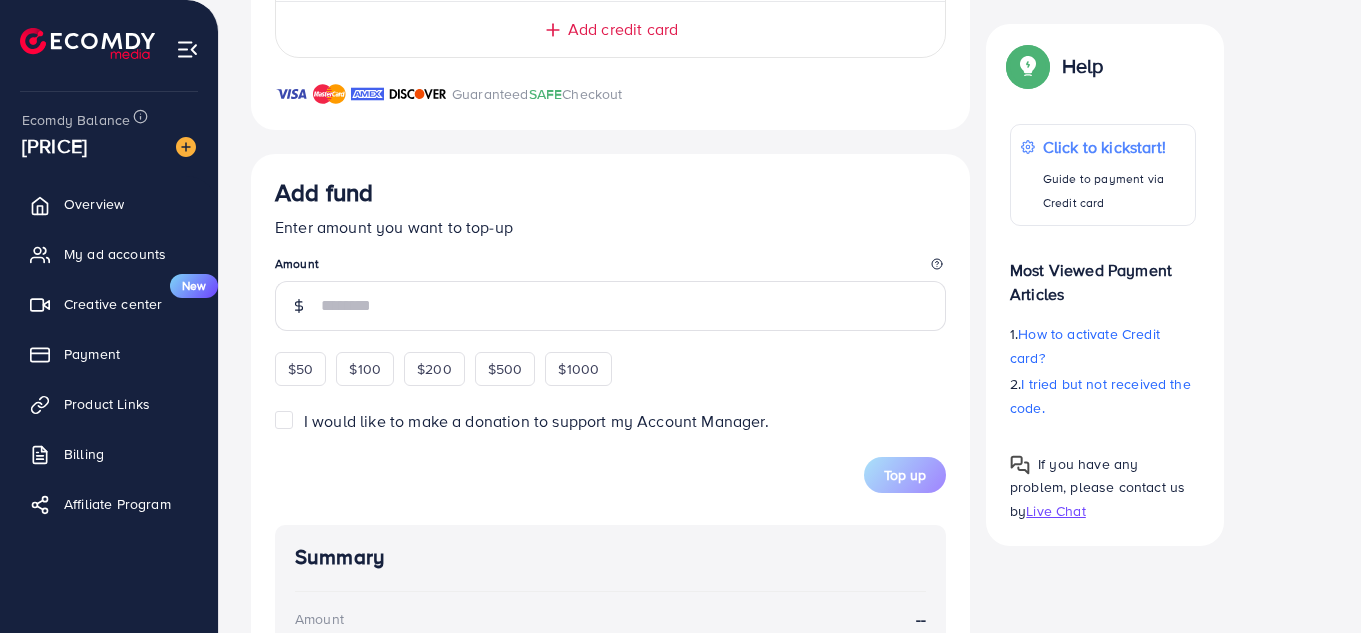 scroll, scrollTop: 300, scrollLeft: 0, axis: vertical 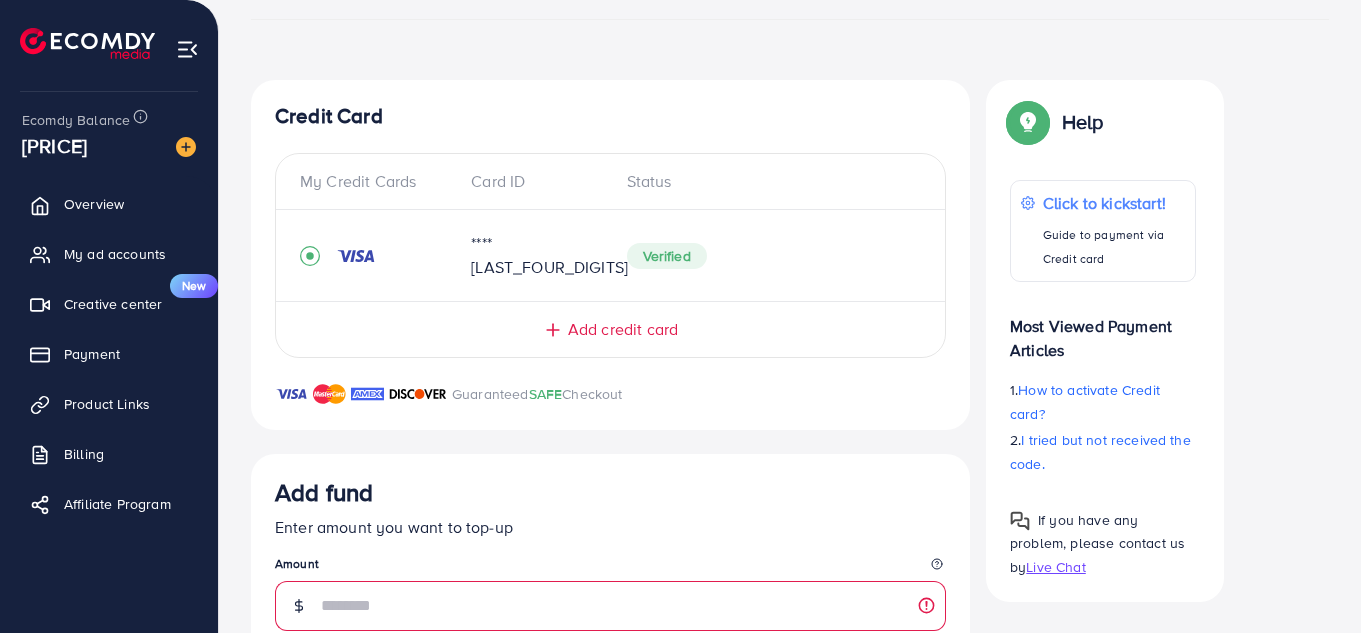 click on "Add credit card" at bounding box center [623, 329] 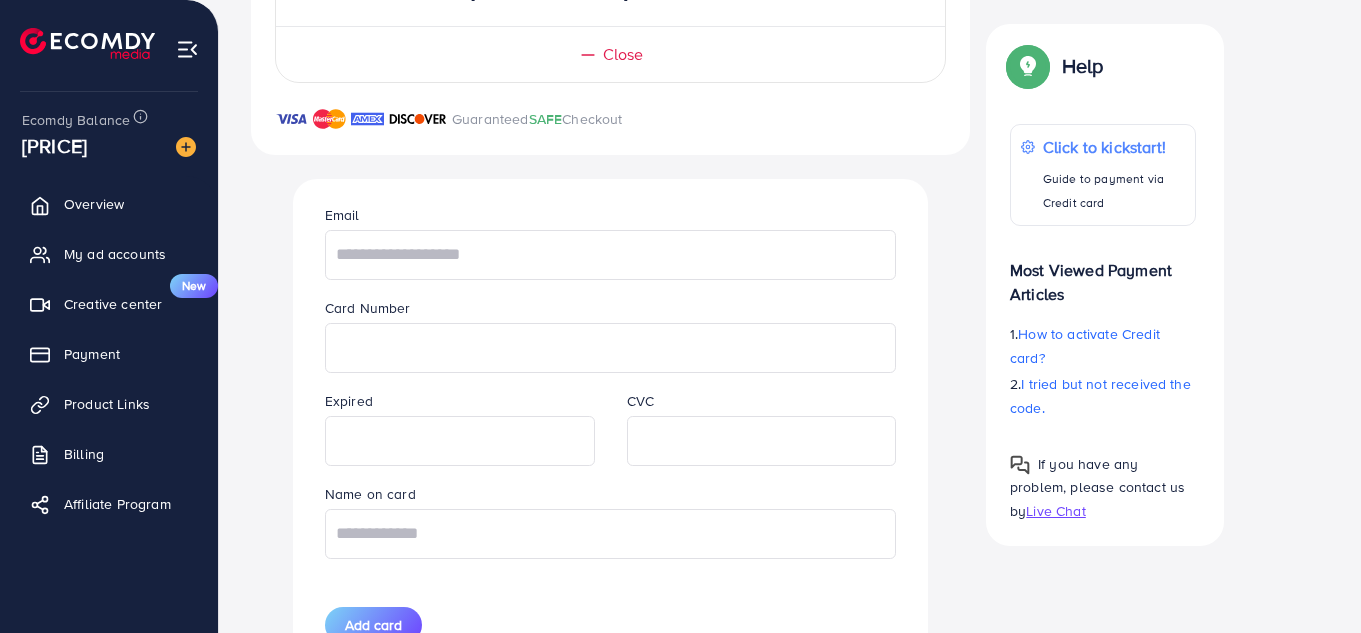 scroll, scrollTop: 600, scrollLeft: 0, axis: vertical 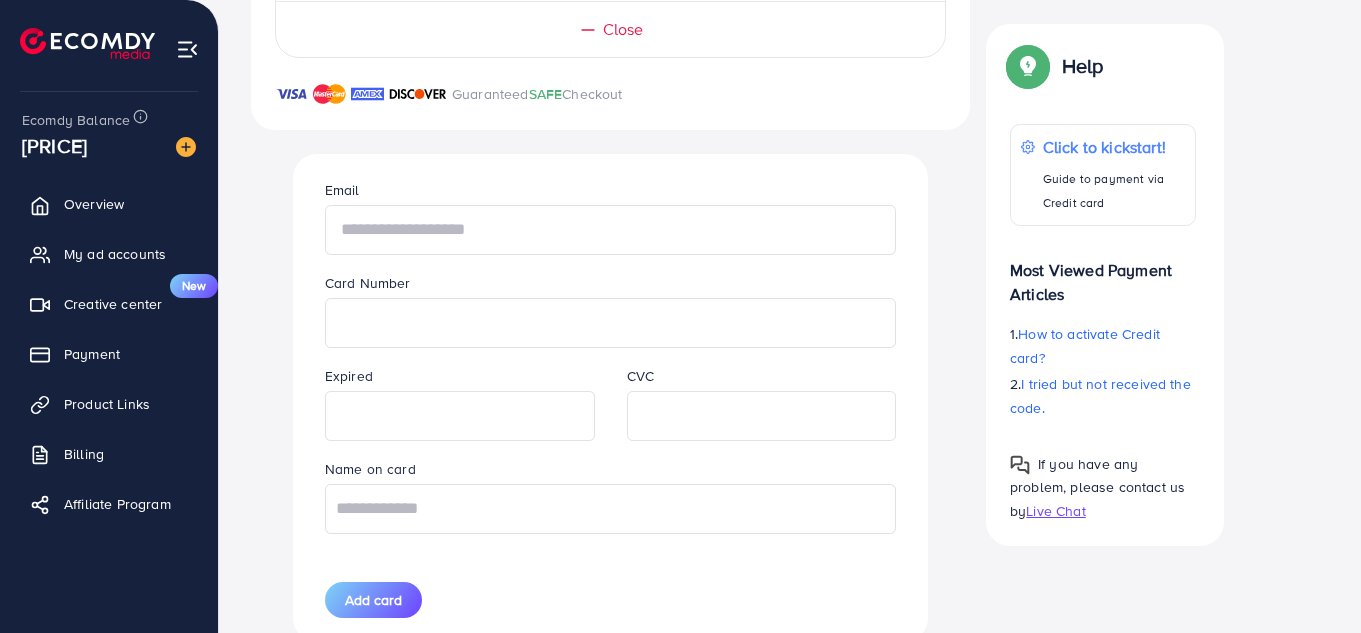 click at bounding box center (610, 230) 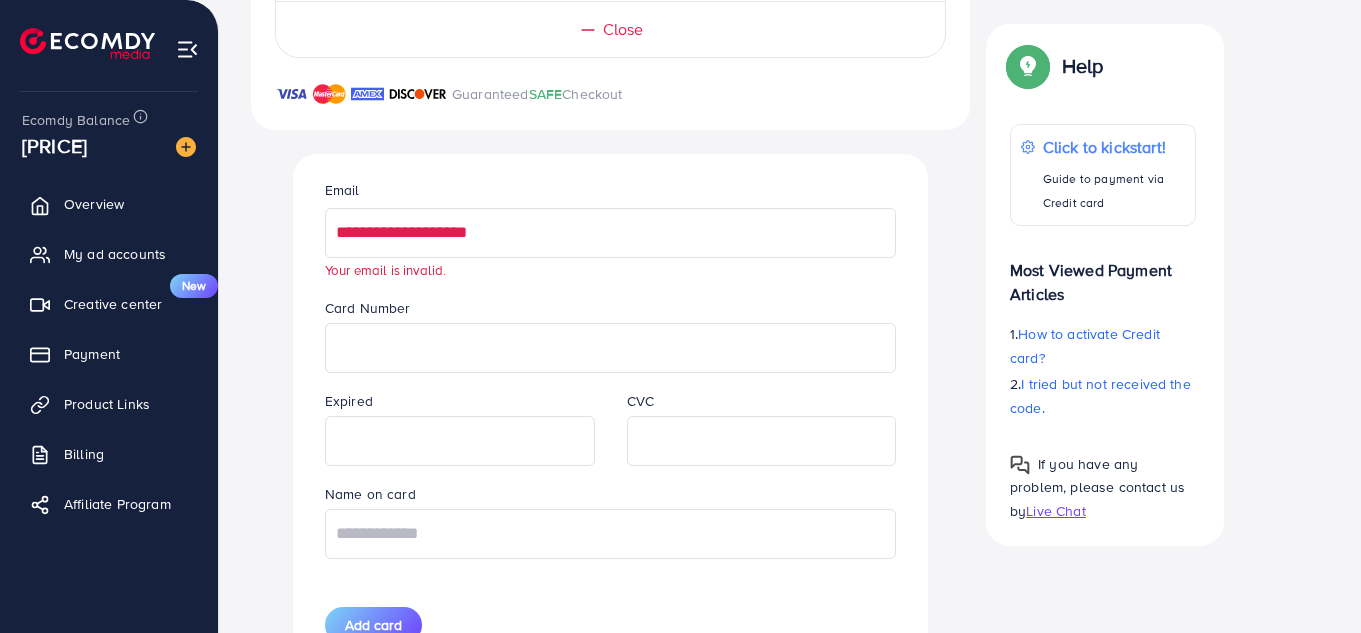 drag, startPoint x: 536, startPoint y: 214, endPoint x: 277, endPoint y: 218, distance: 259.03088 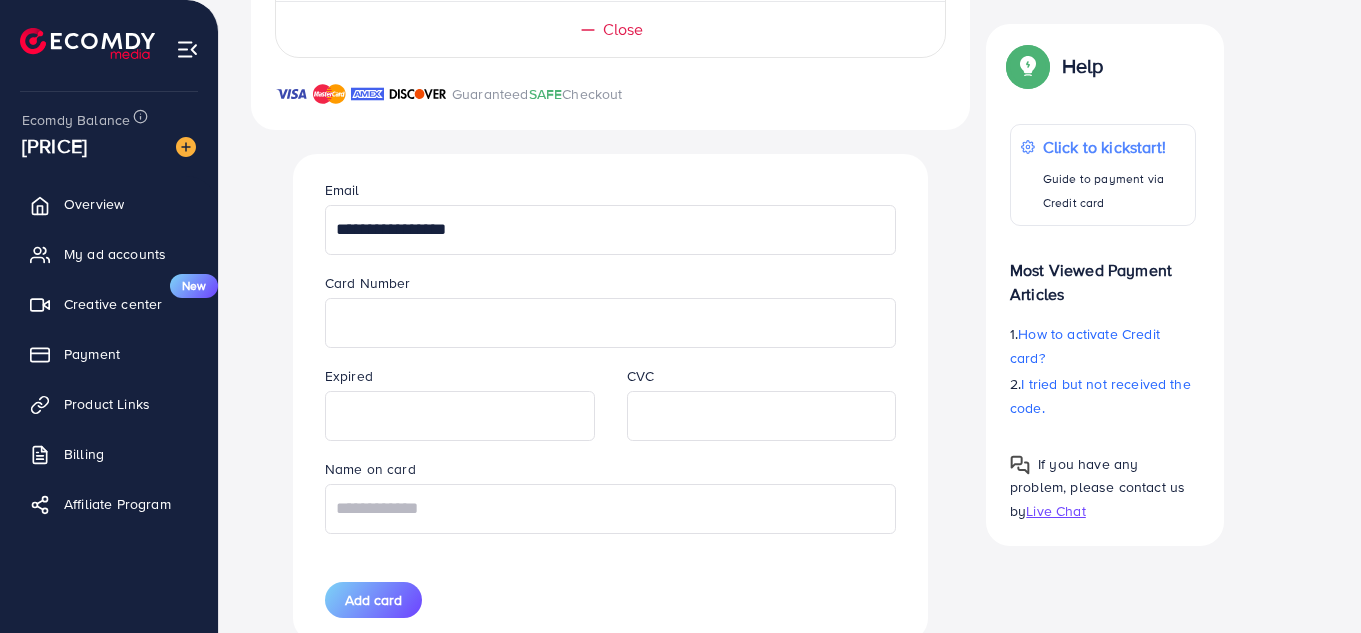 type on "**********" 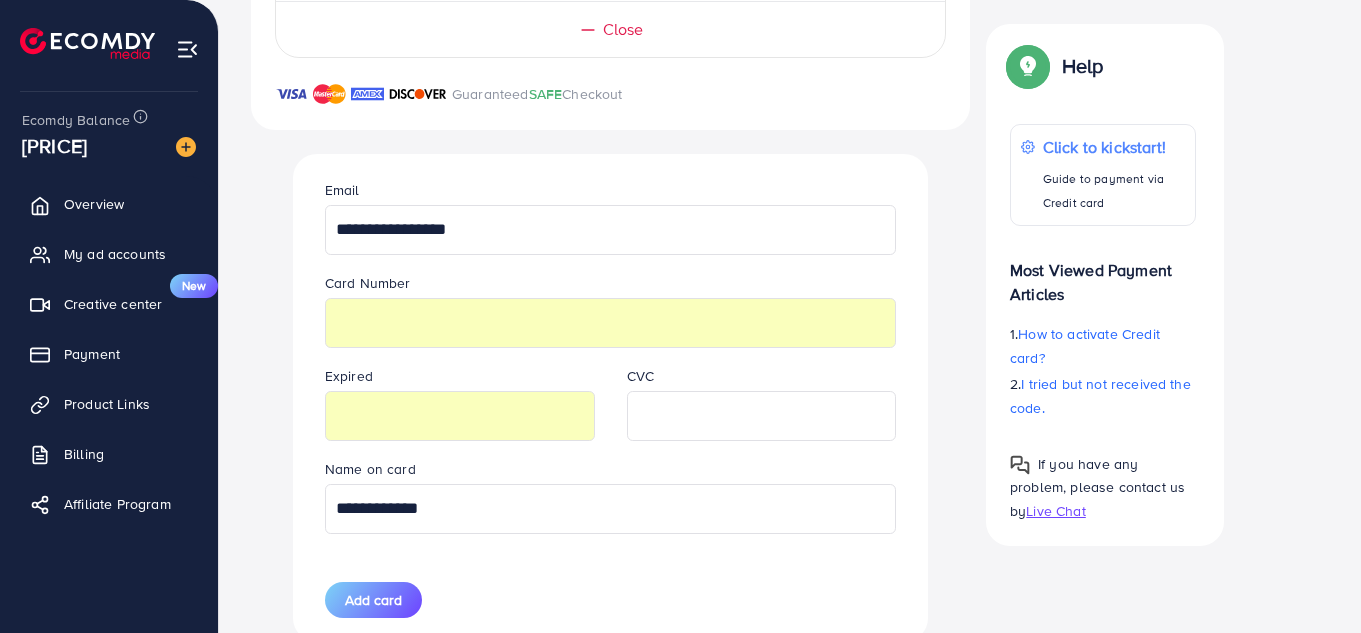 click on "**********" at bounding box center (610, 509) 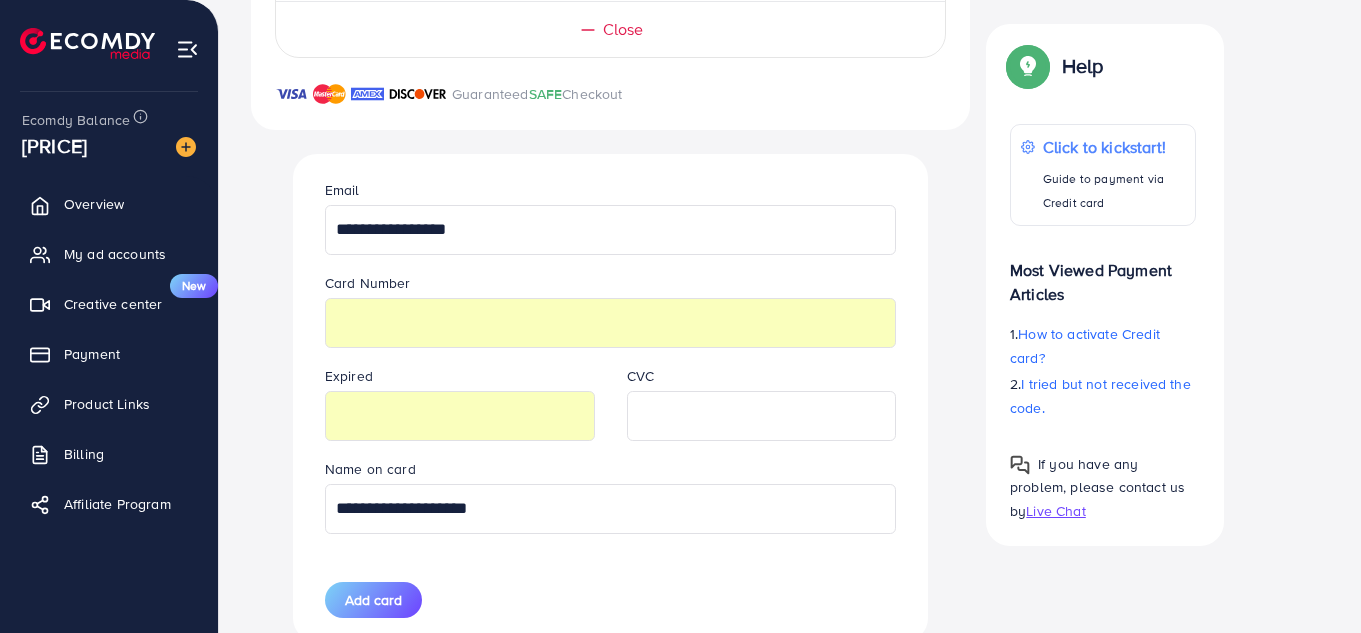 type on "**********" 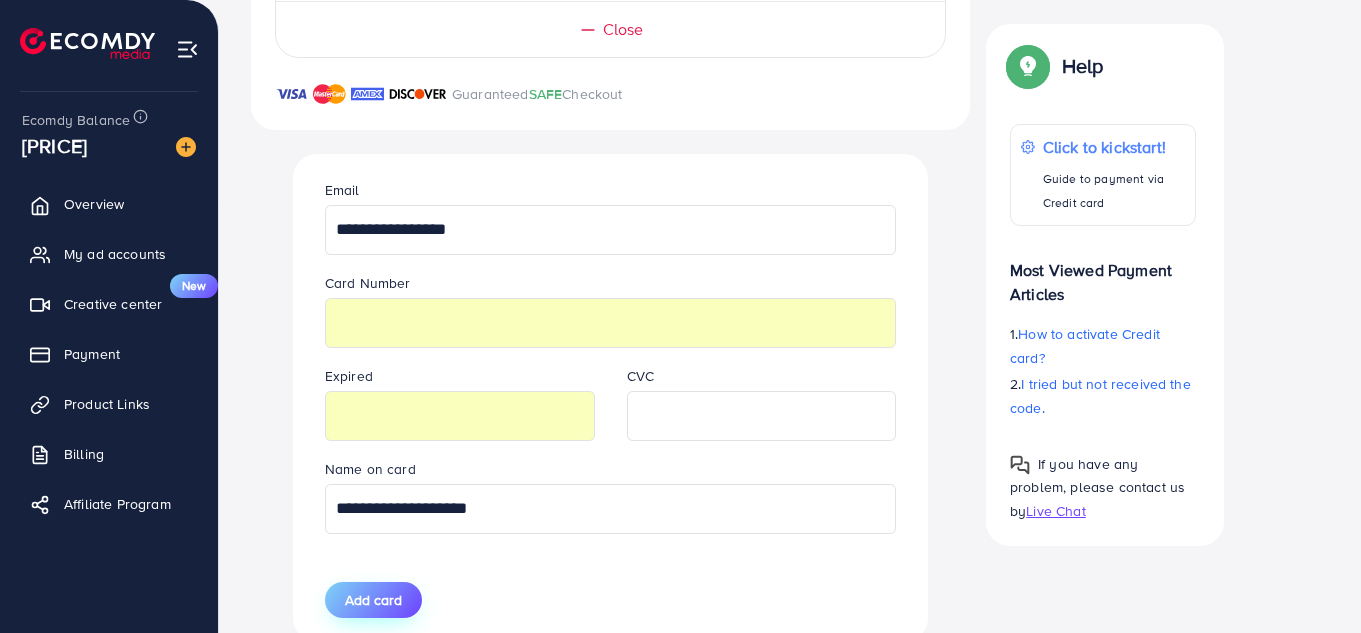 click on "Add card" at bounding box center (373, 600) 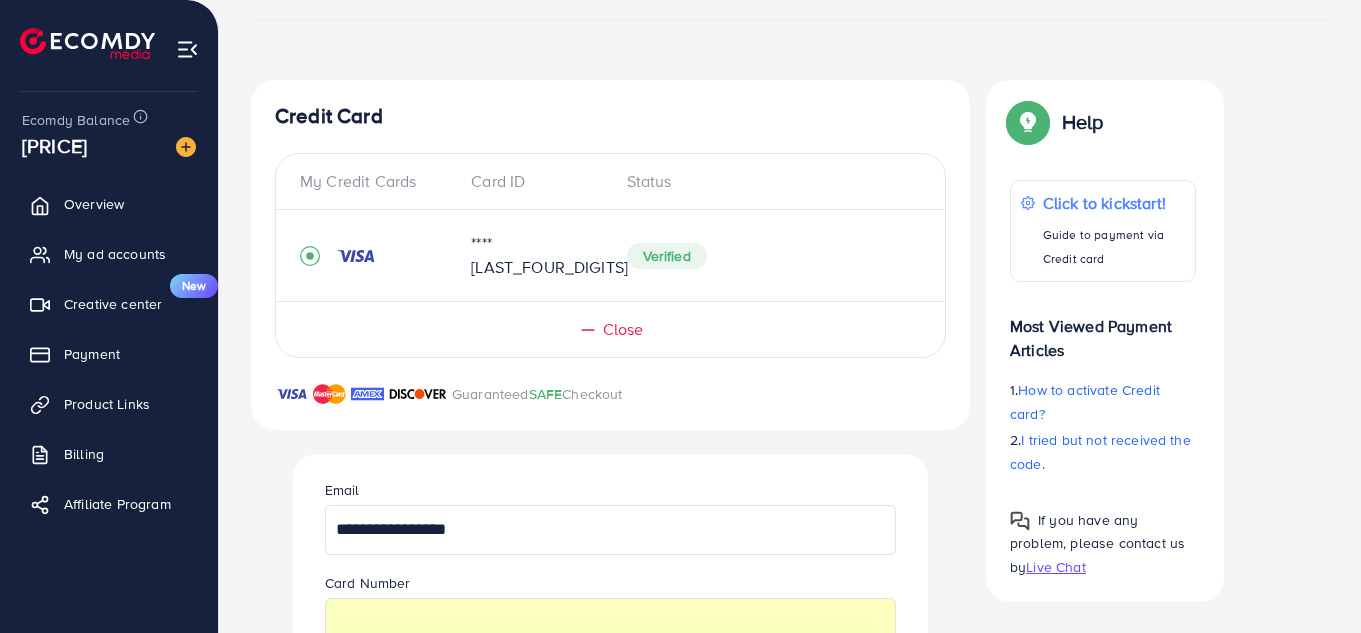 scroll, scrollTop: 600, scrollLeft: 0, axis: vertical 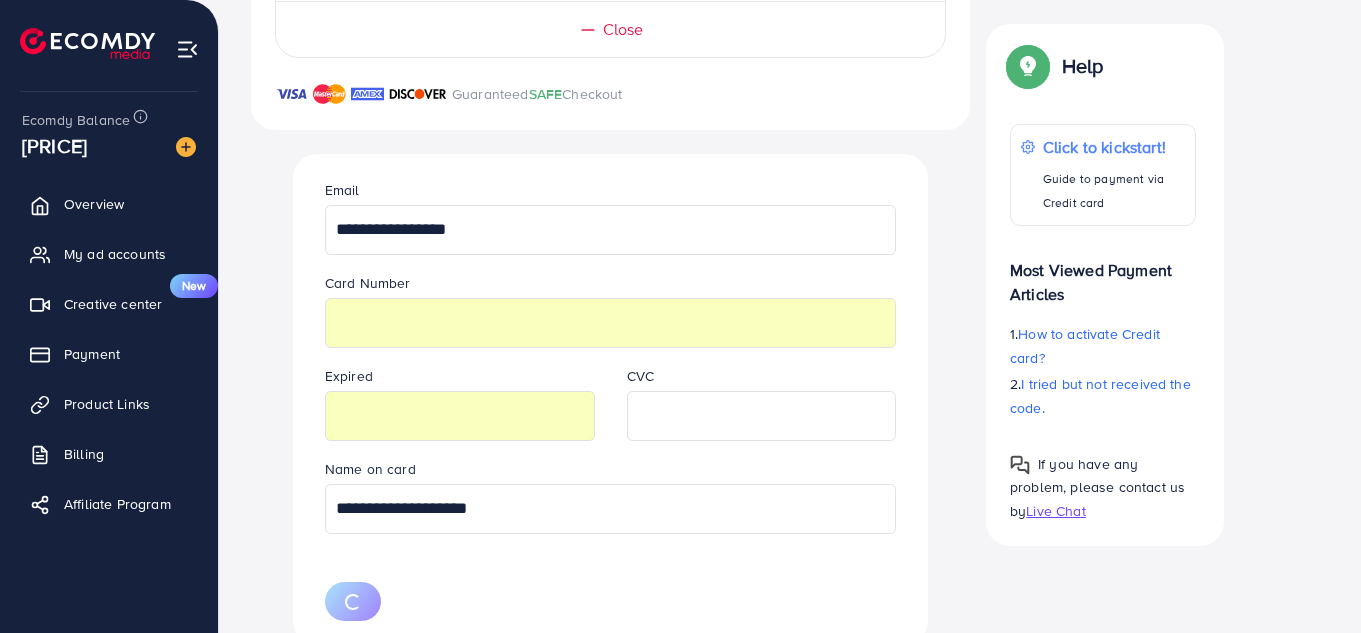 type 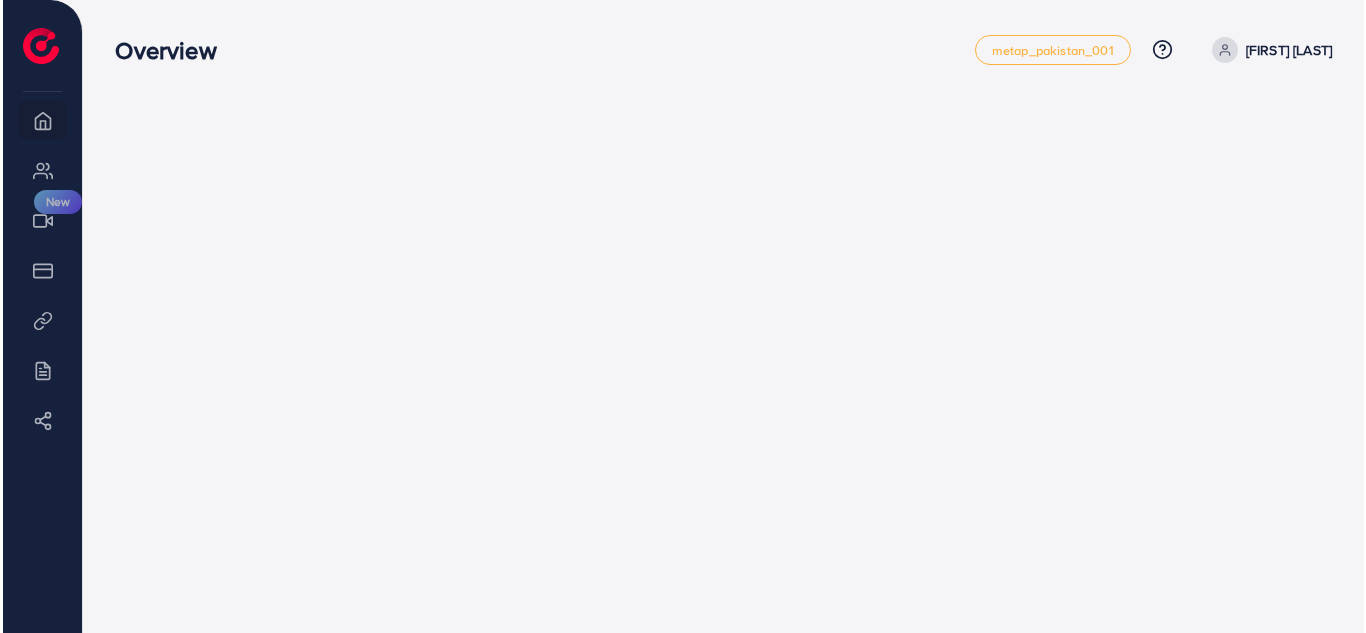 scroll, scrollTop: 0, scrollLeft: 0, axis: both 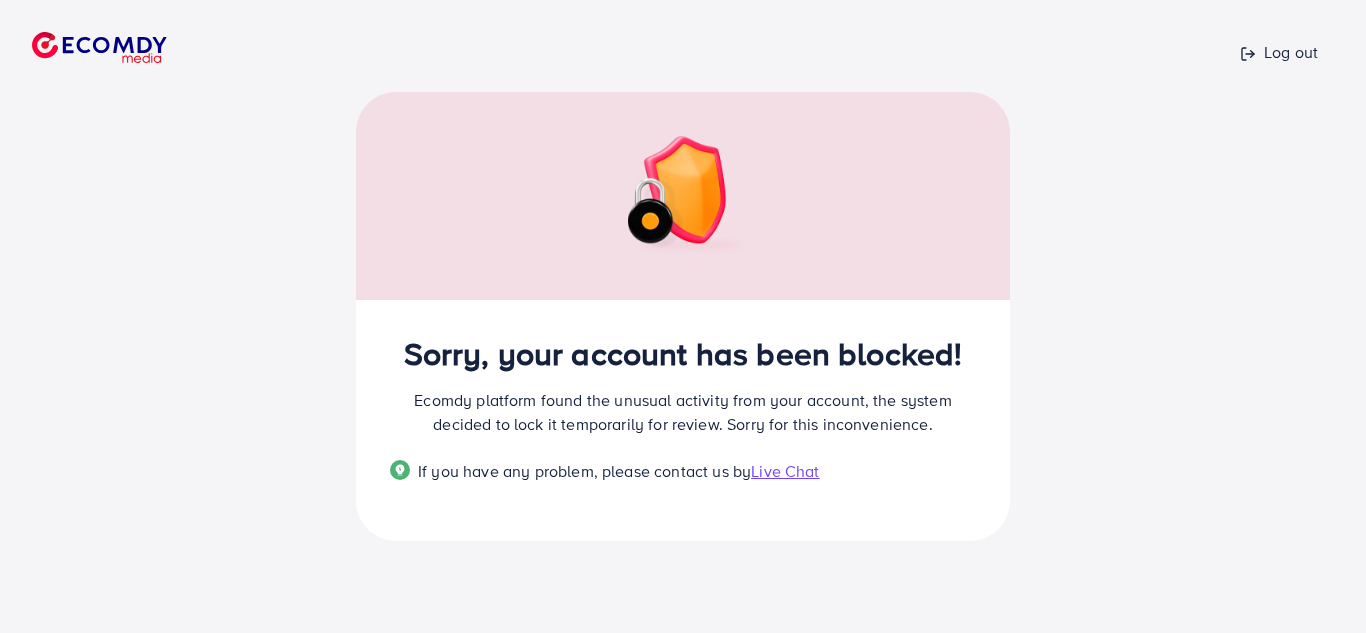 click on "Live Chat" at bounding box center [785, 471] 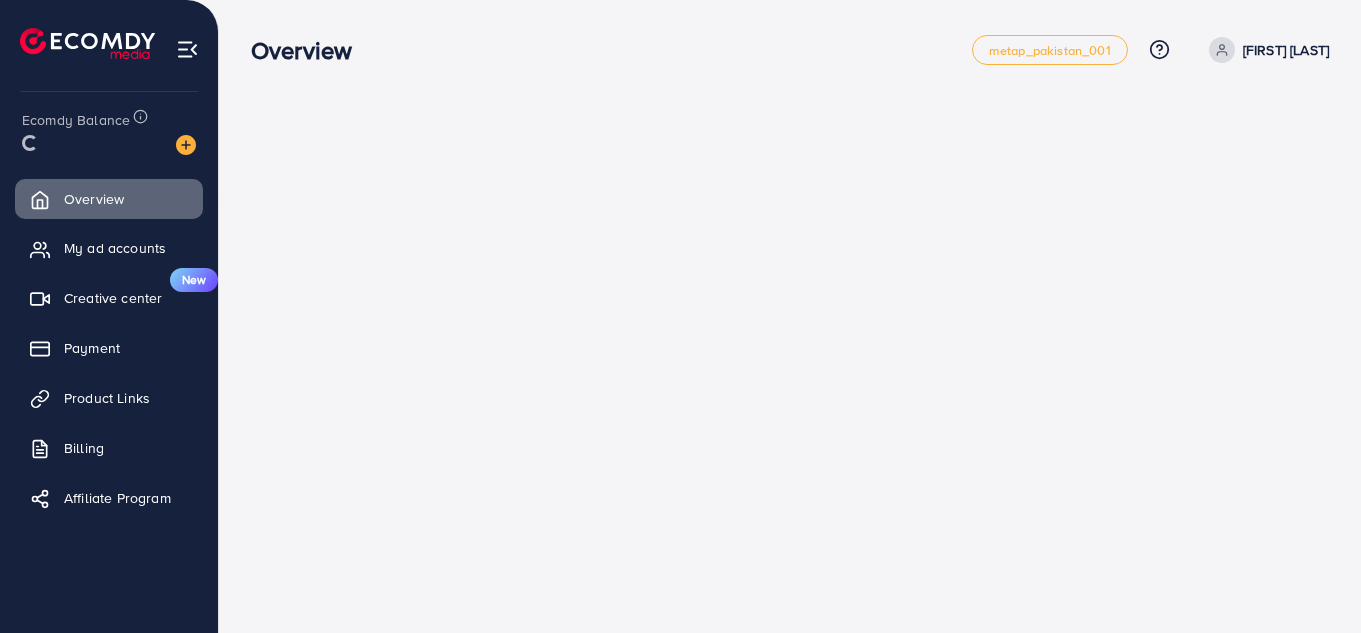 scroll, scrollTop: 0, scrollLeft: 0, axis: both 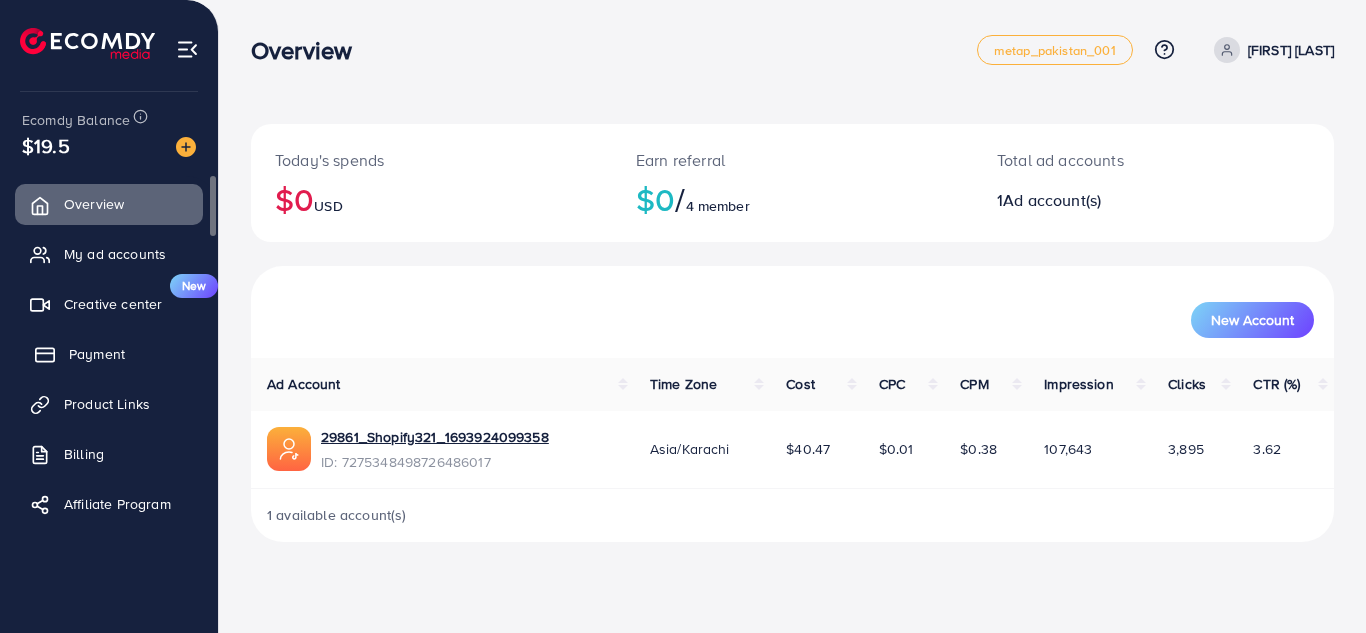 click on "Payment" at bounding box center (97, 354) 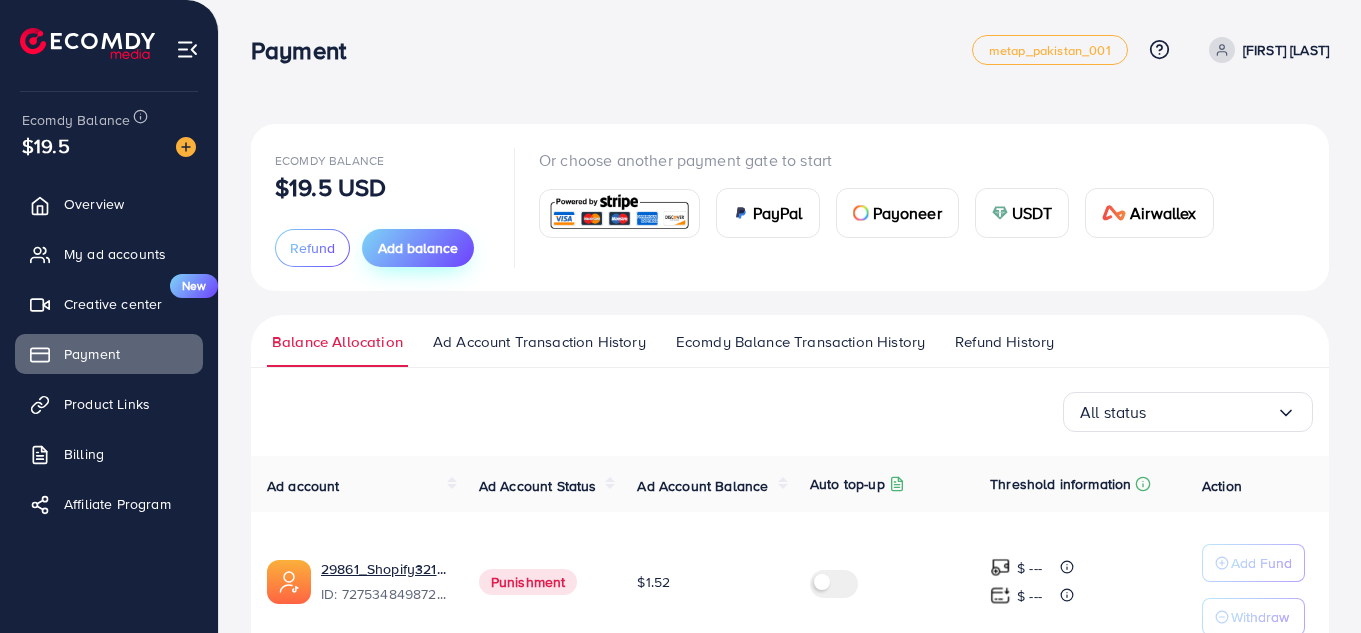 click on "Add balance" at bounding box center [418, 248] 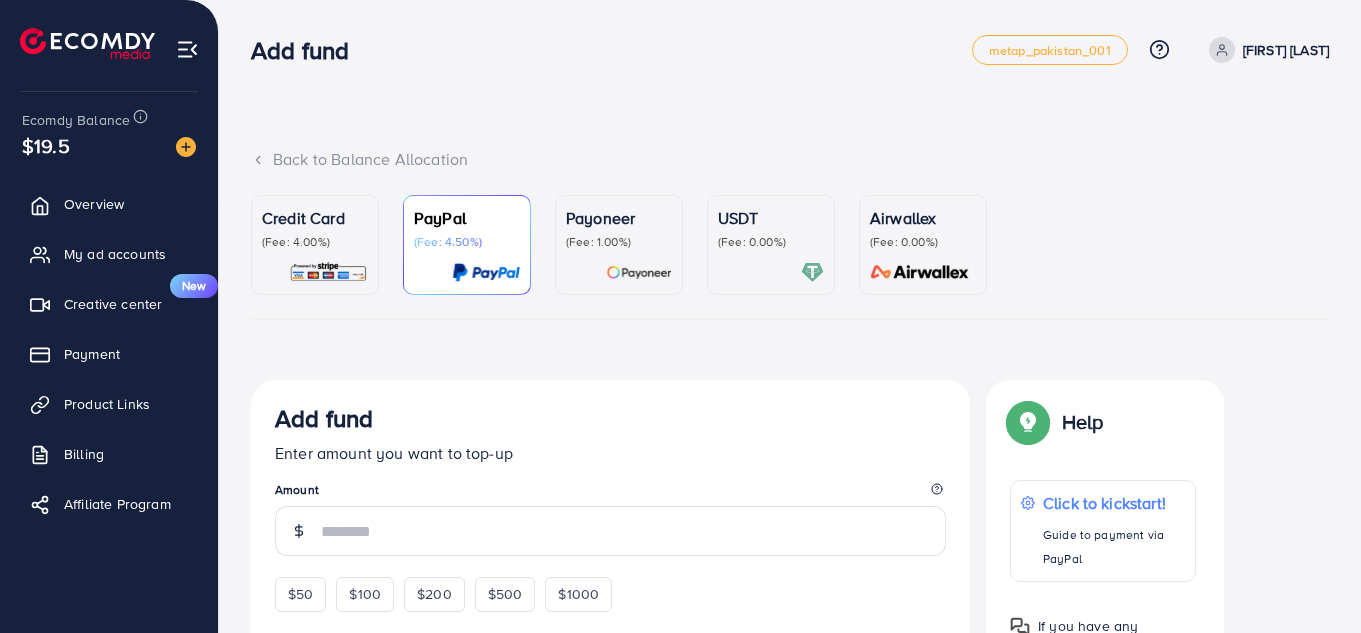 click on "(Fee: 4.00%)" at bounding box center (315, 242) 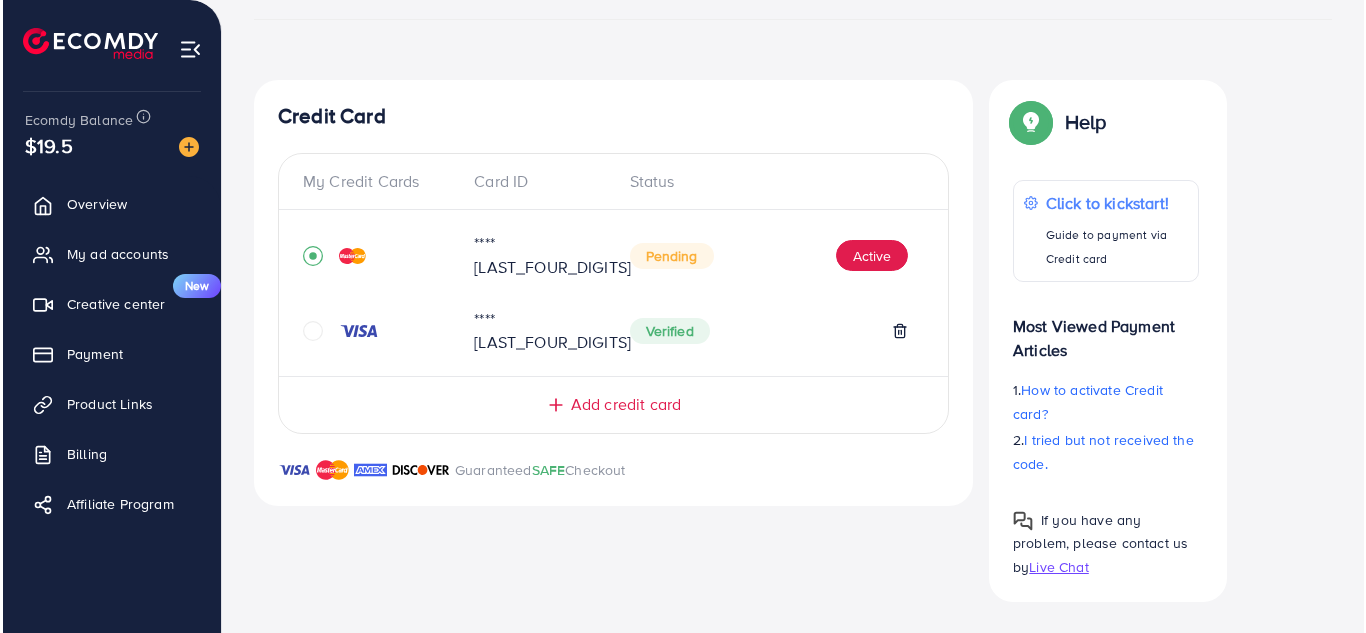 scroll, scrollTop: 301, scrollLeft: 0, axis: vertical 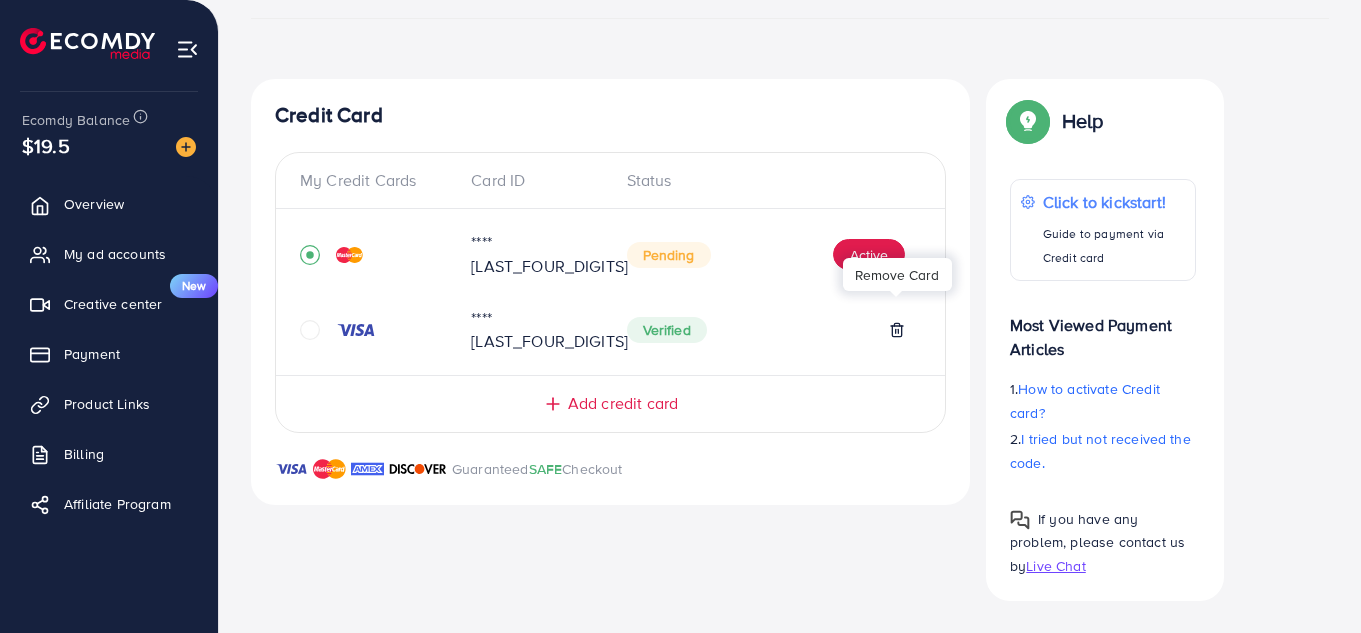 click 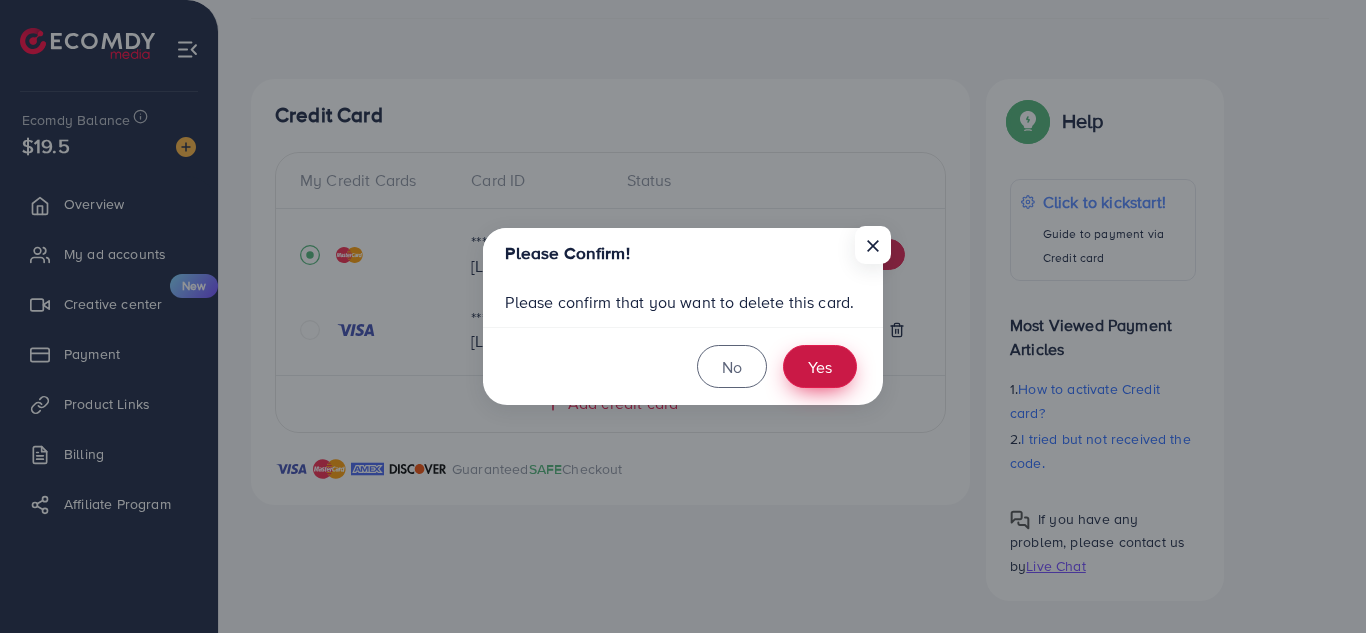 click on "Yes" at bounding box center [820, 366] 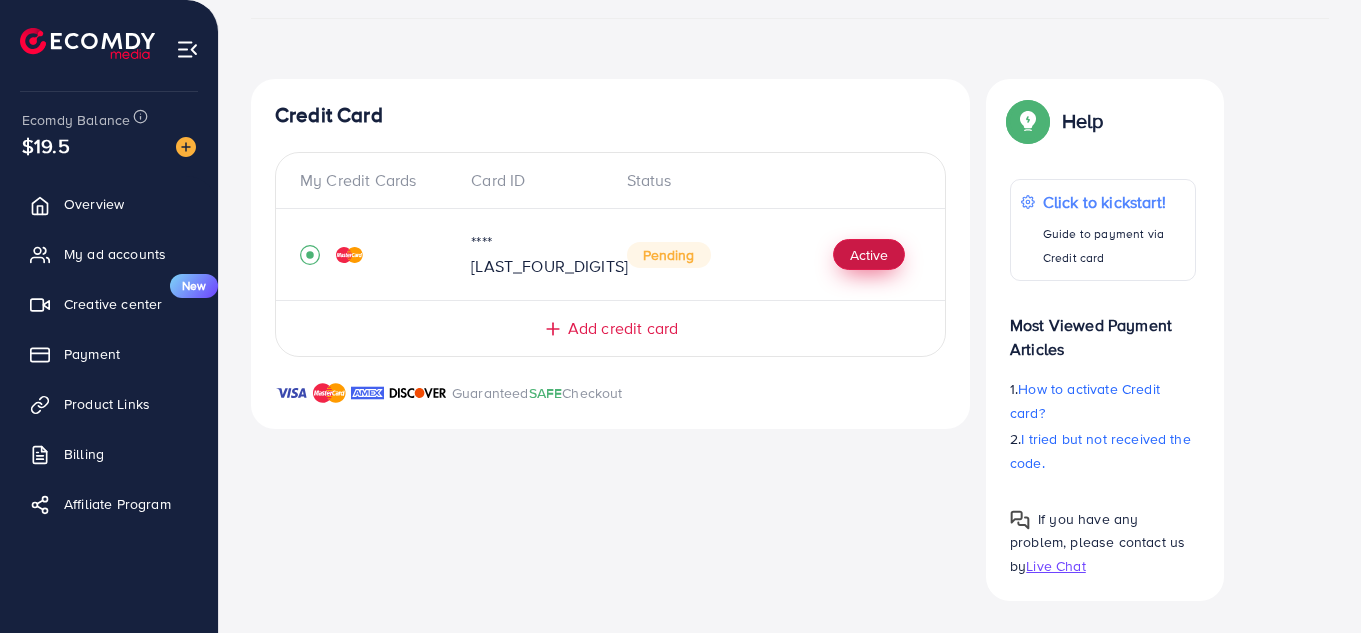 click on "Active" at bounding box center [869, 255] 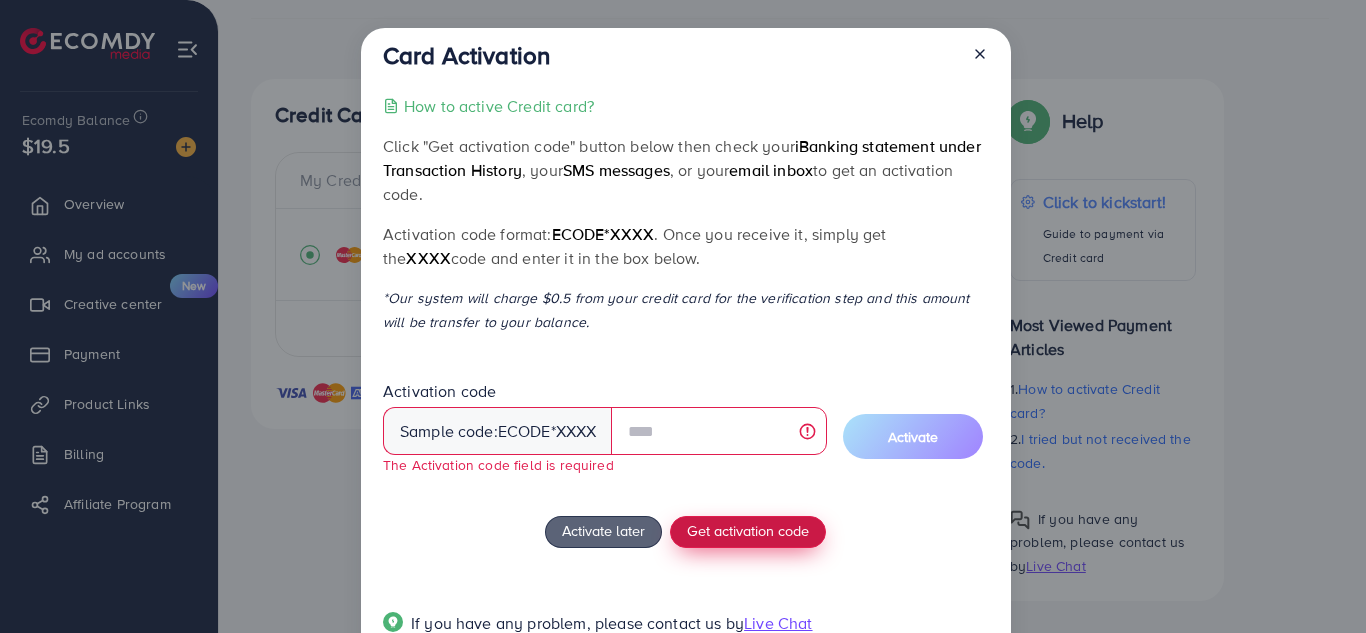 click on "Get activation code" at bounding box center [748, 532] 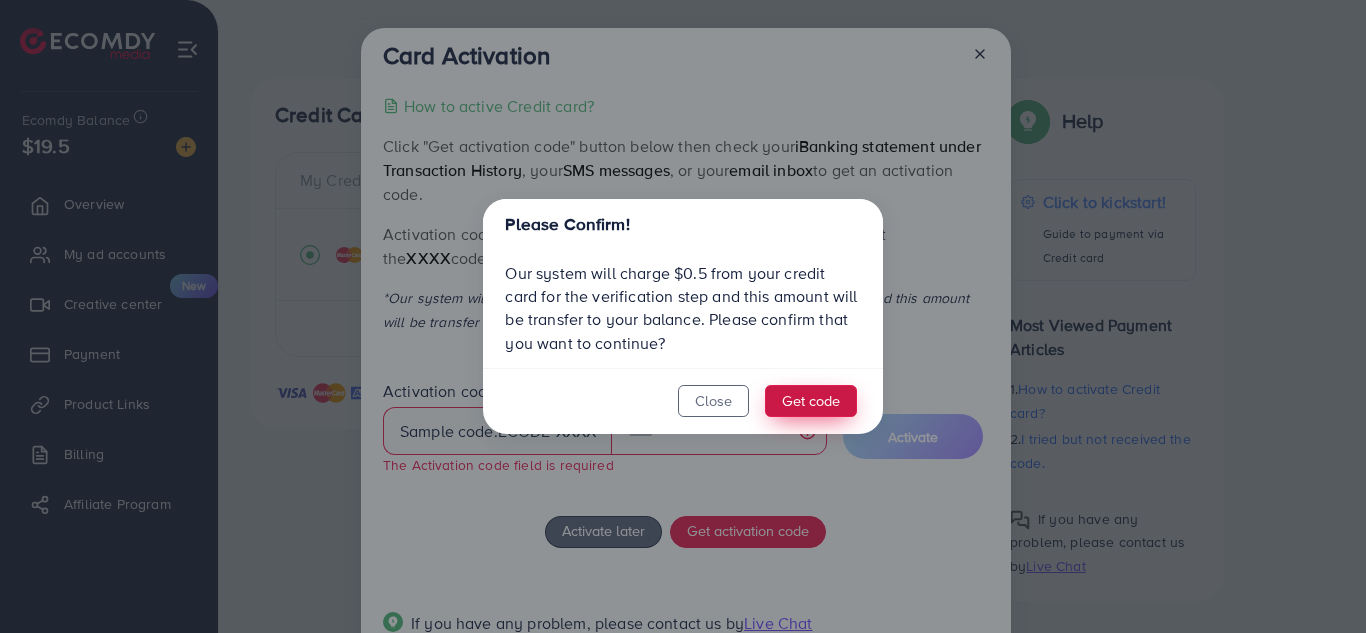 click on "Get code" at bounding box center [811, 401] 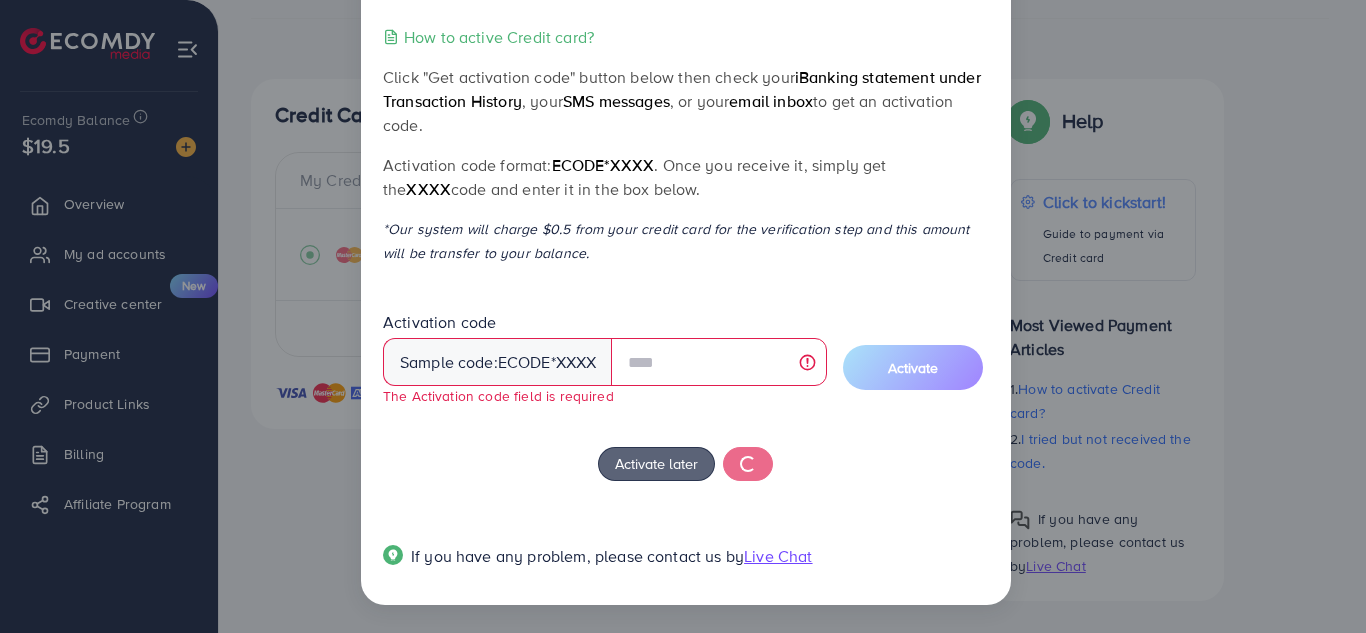 scroll, scrollTop: 67, scrollLeft: 0, axis: vertical 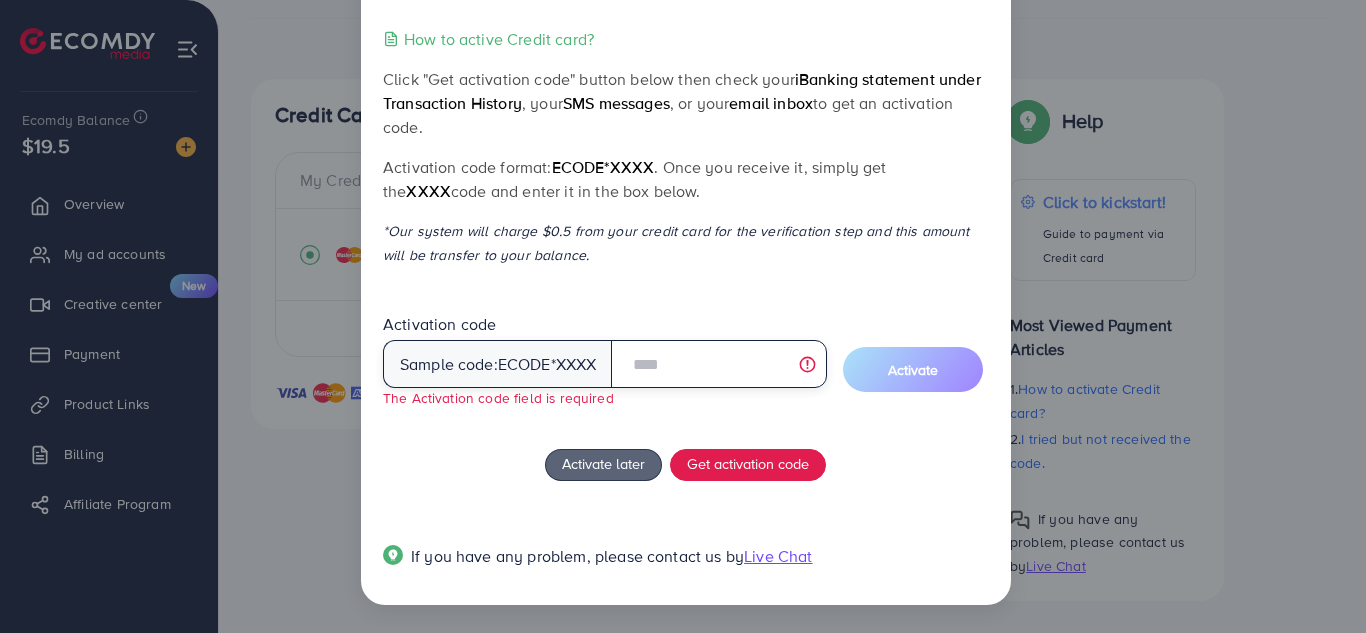click at bounding box center [718, 364] 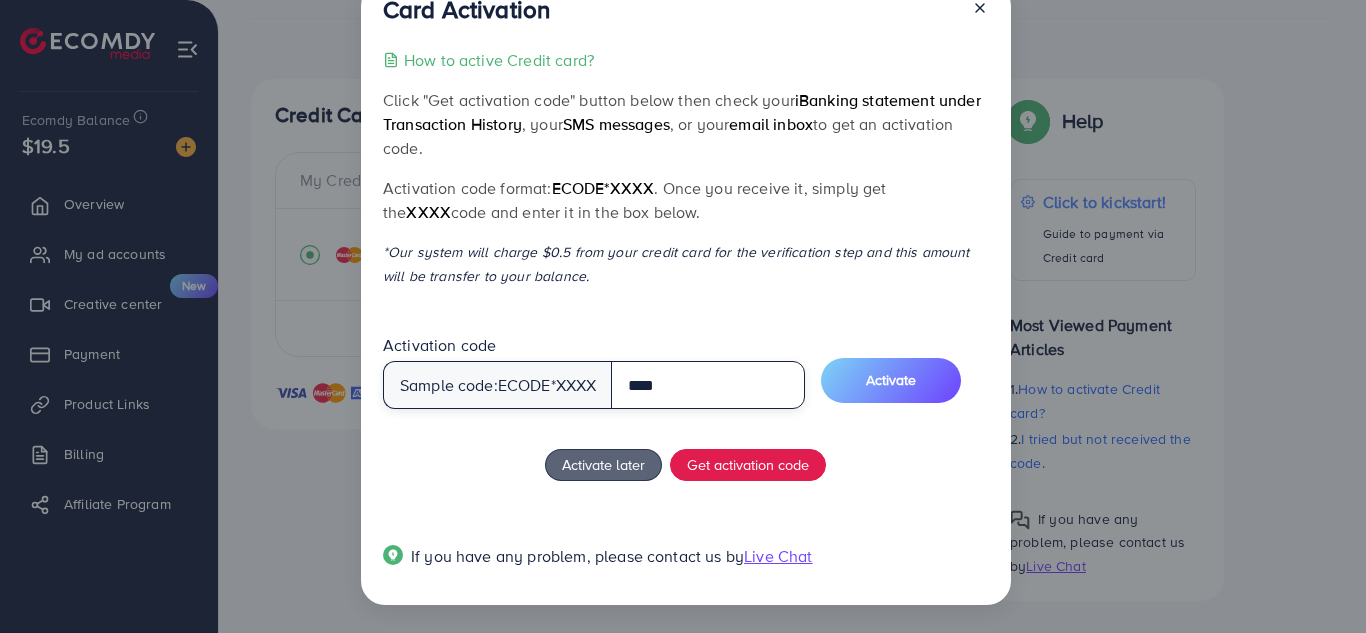 scroll, scrollTop: 46, scrollLeft: 0, axis: vertical 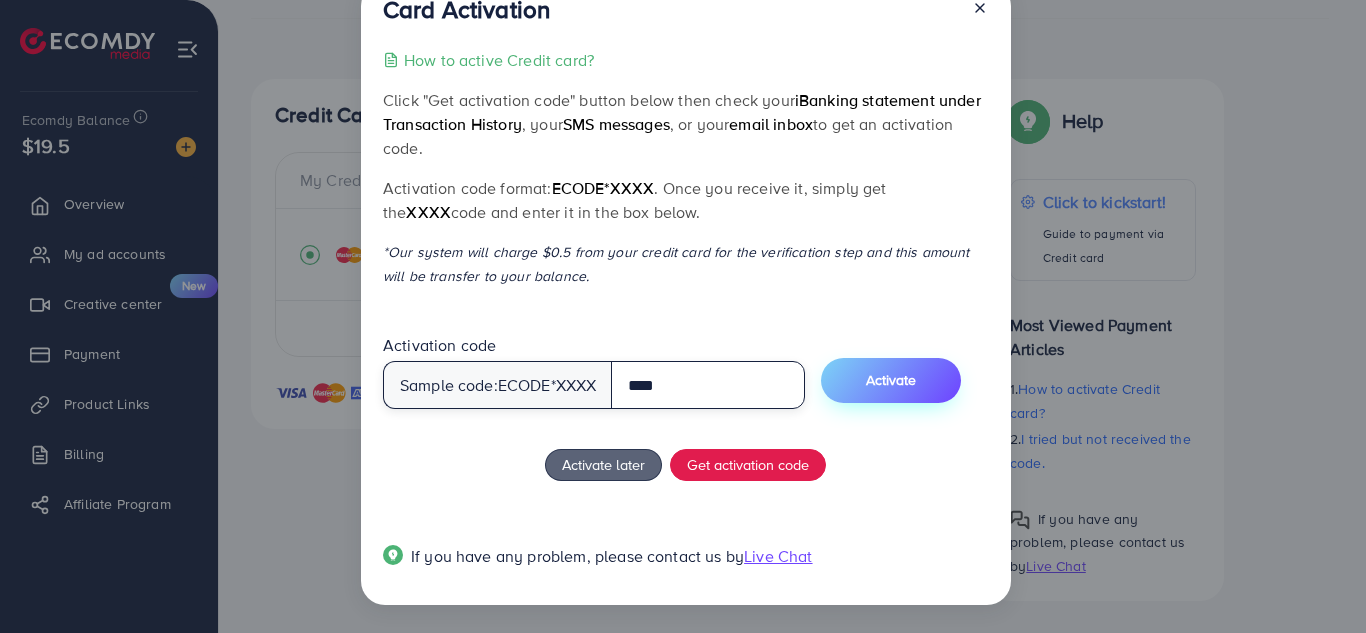 type on "****" 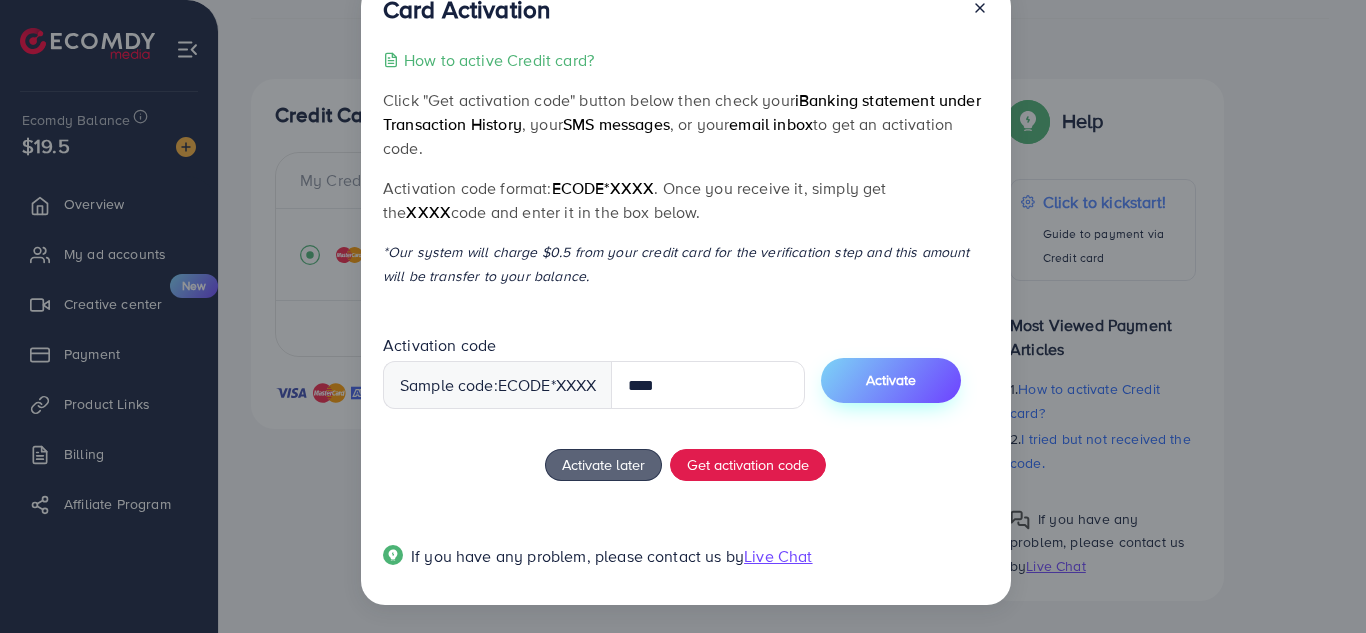 click on "Activate" at bounding box center [891, 380] 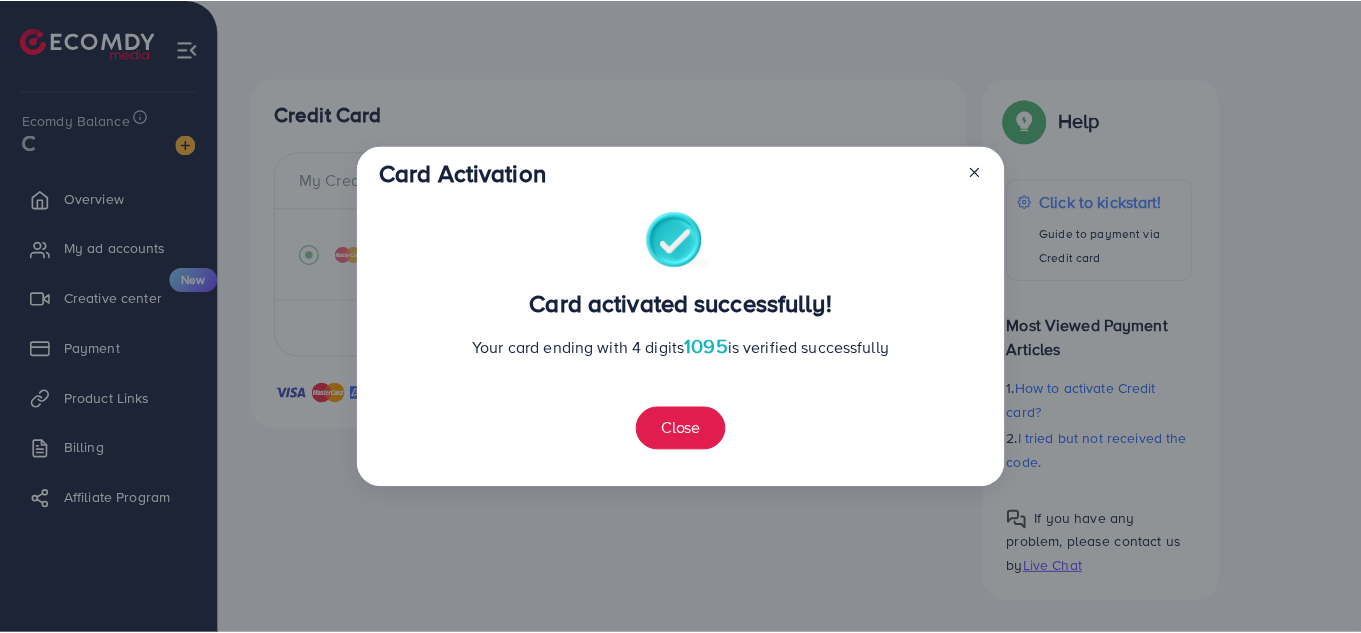 scroll, scrollTop: 0, scrollLeft: 0, axis: both 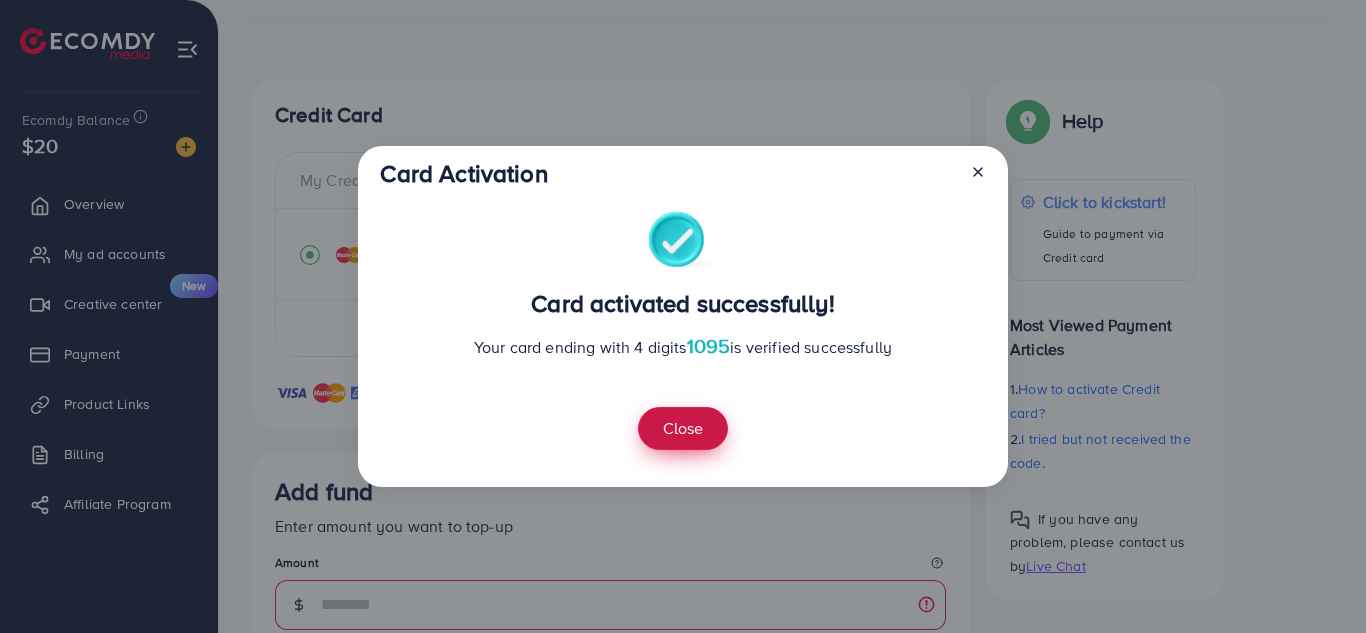 click on "Close" at bounding box center [683, 428] 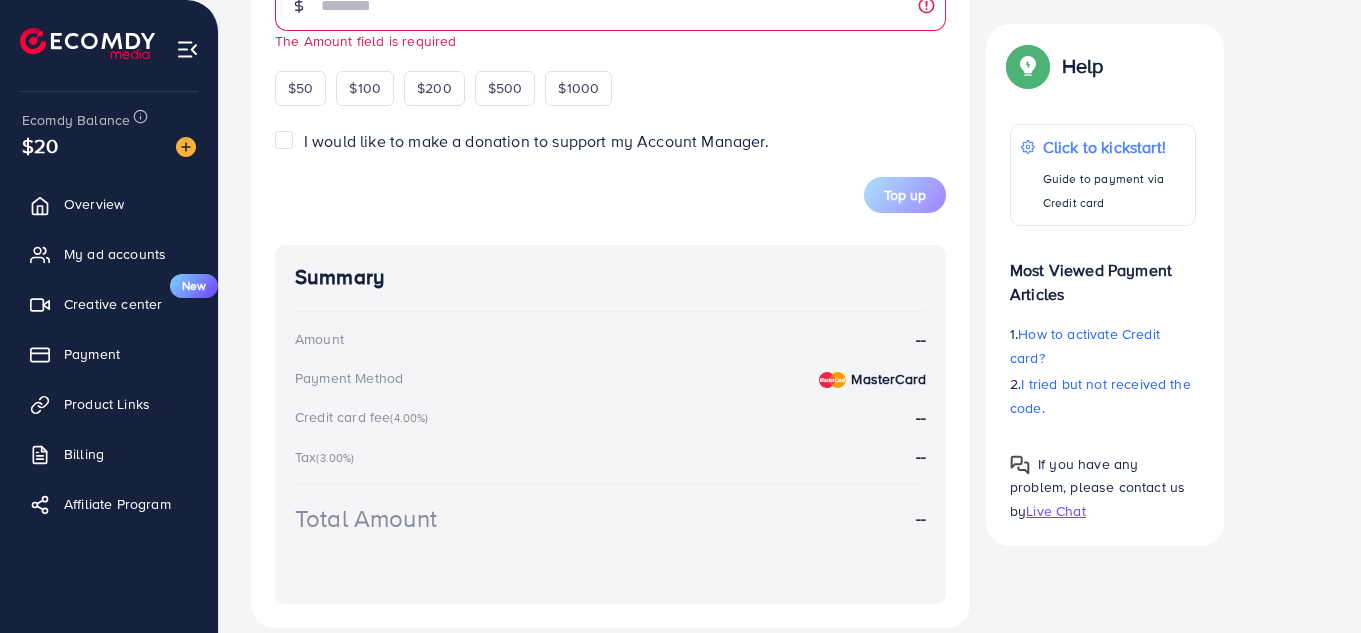 scroll, scrollTop: 907, scrollLeft: 0, axis: vertical 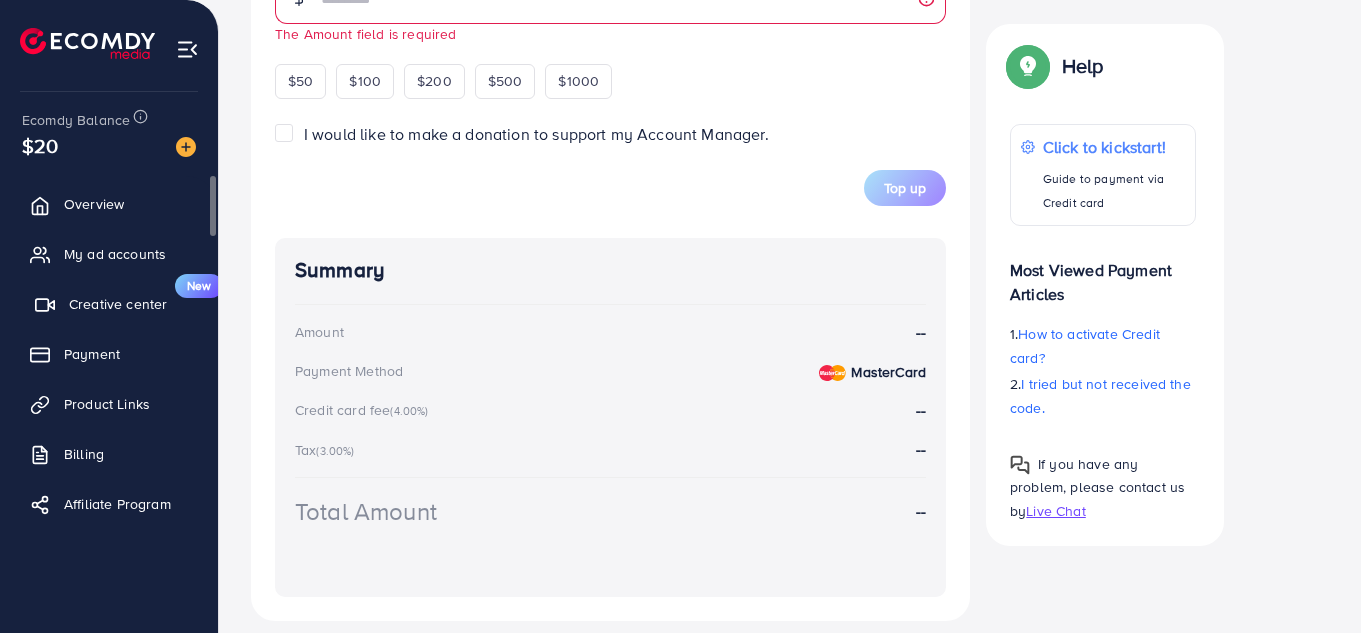 click on "Creative center" at bounding box center [118, 304] 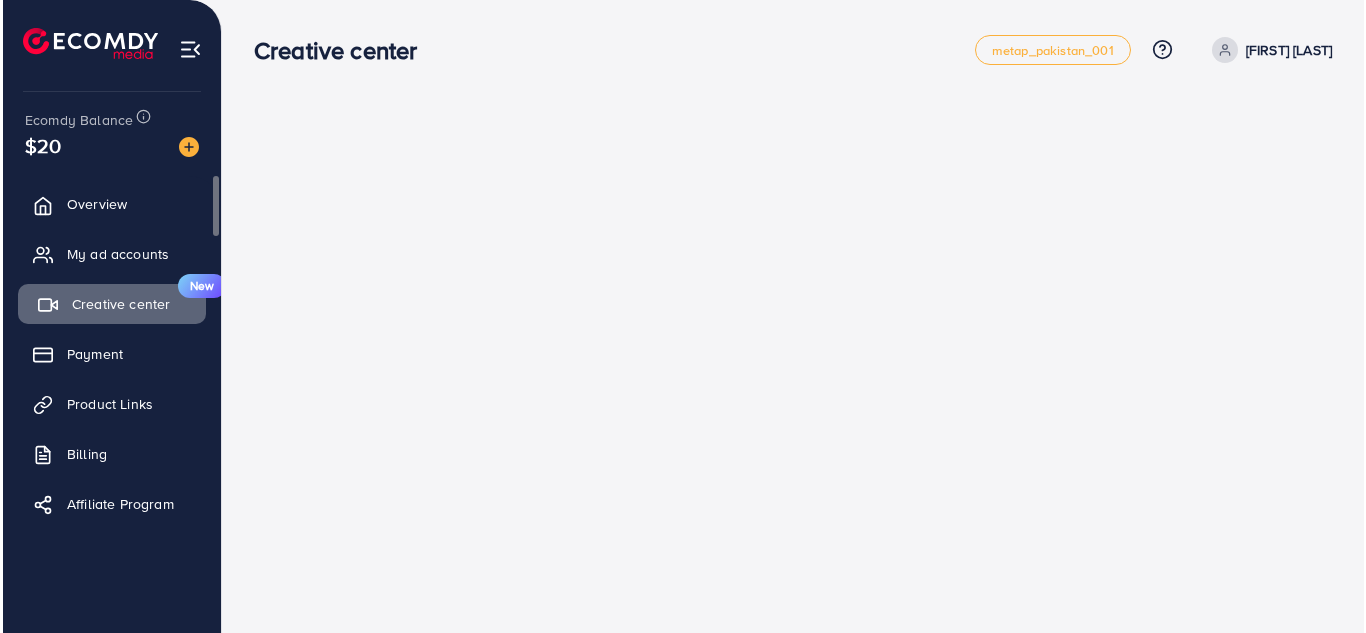 scroll, scrollTop: 0, scrollLeft: 0, axis: both 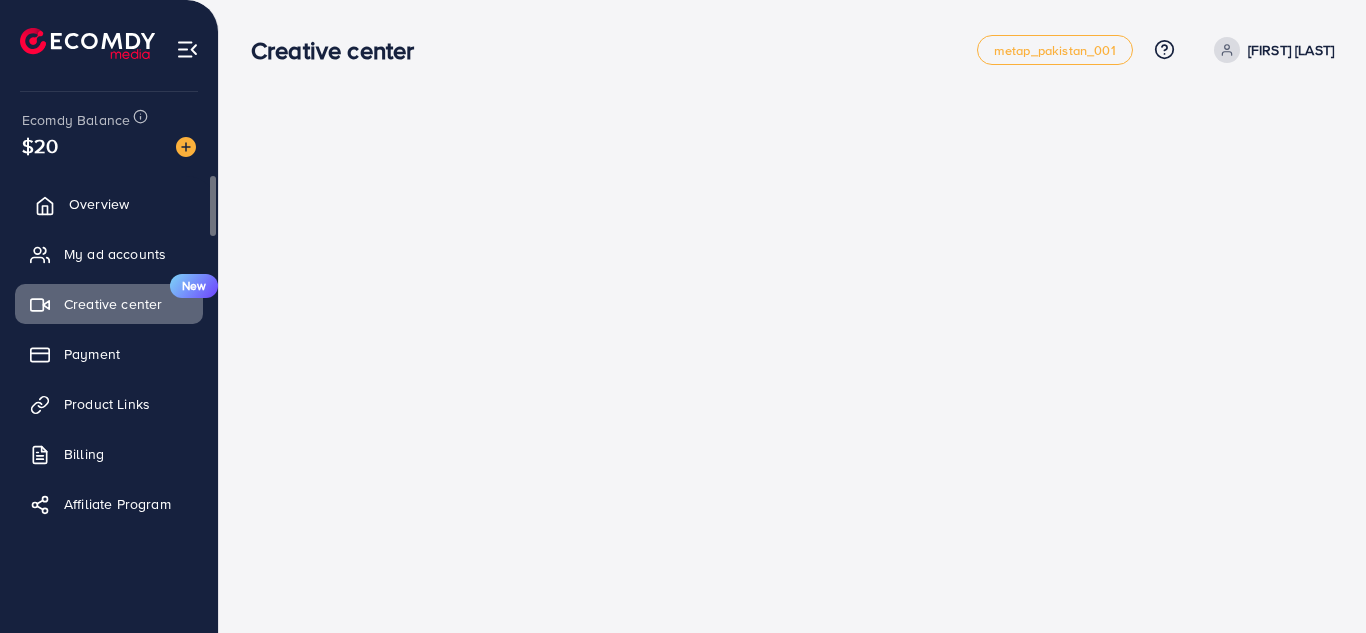 click on "Overview" at bounding box center (99, 204) 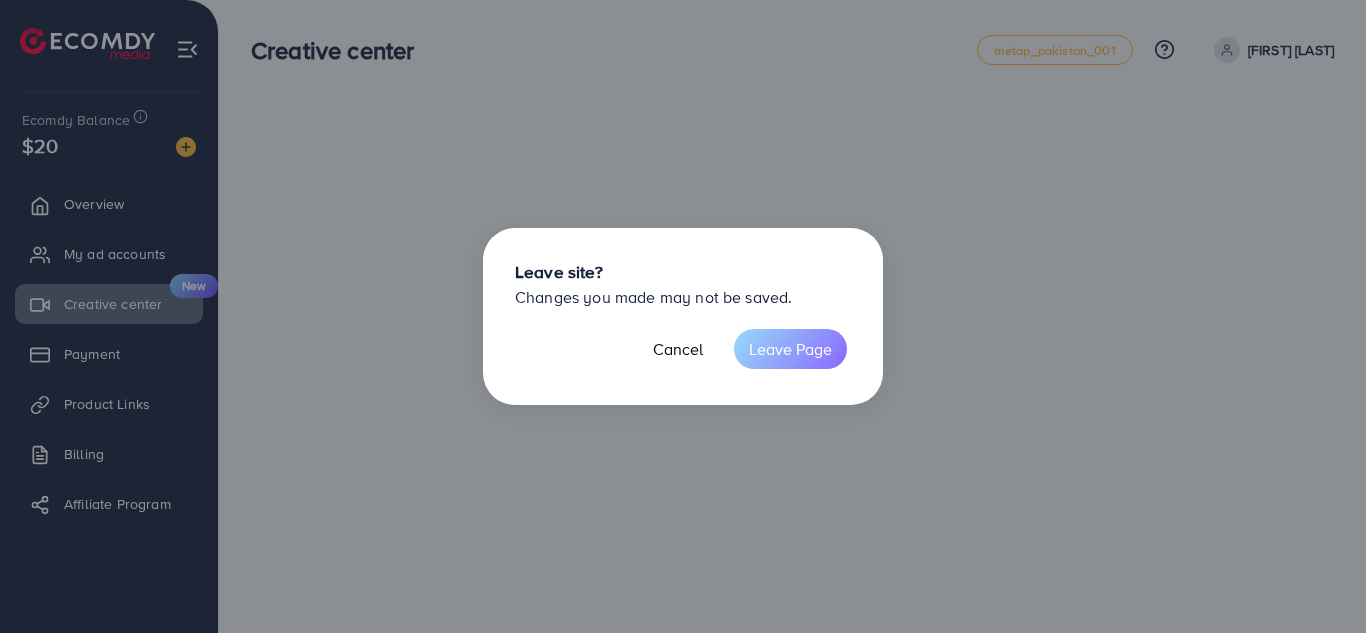 click on "Leave Page" at bounding box center (790, 349) 